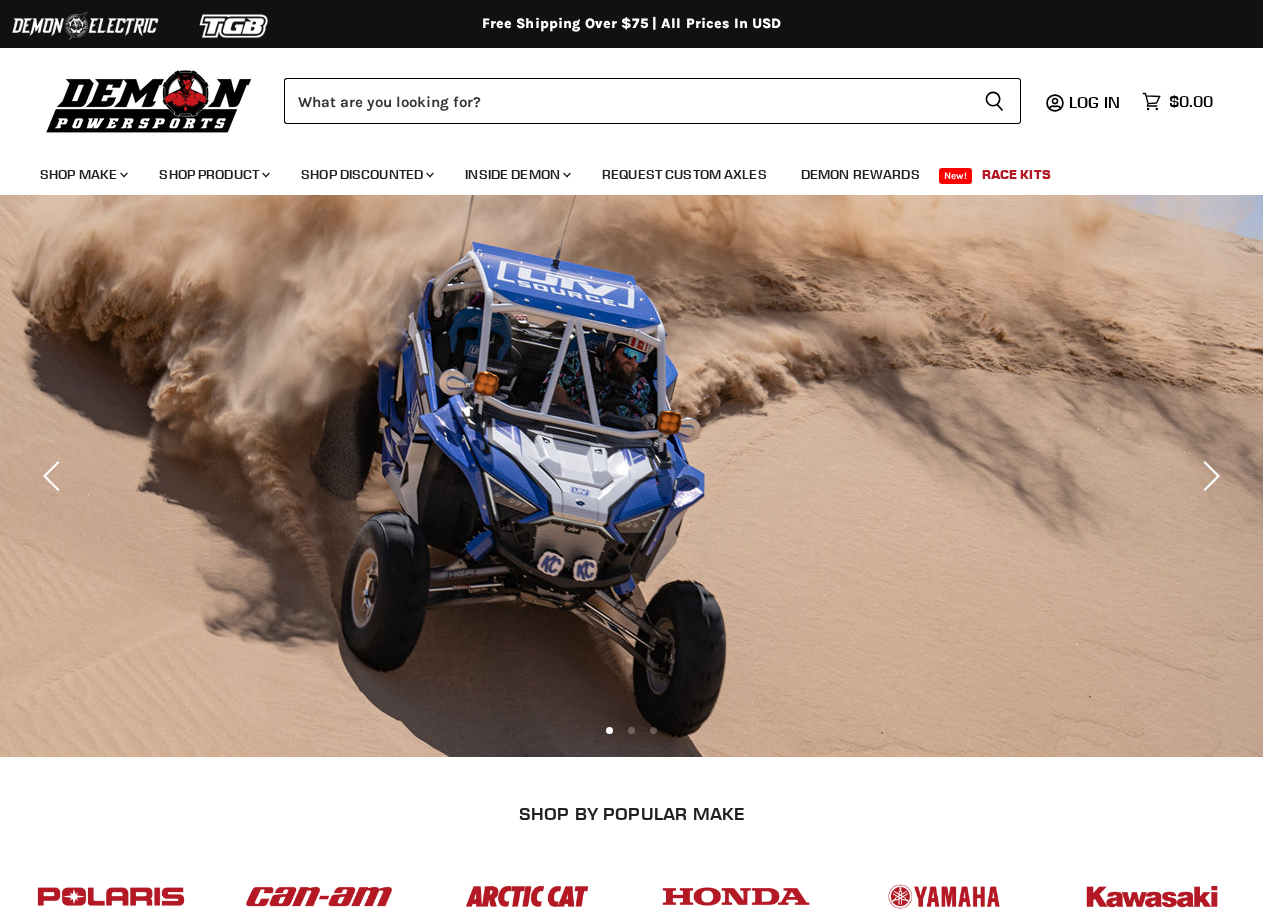 scroll, scrollTop: 0, scrollLeft: 0, axis: both 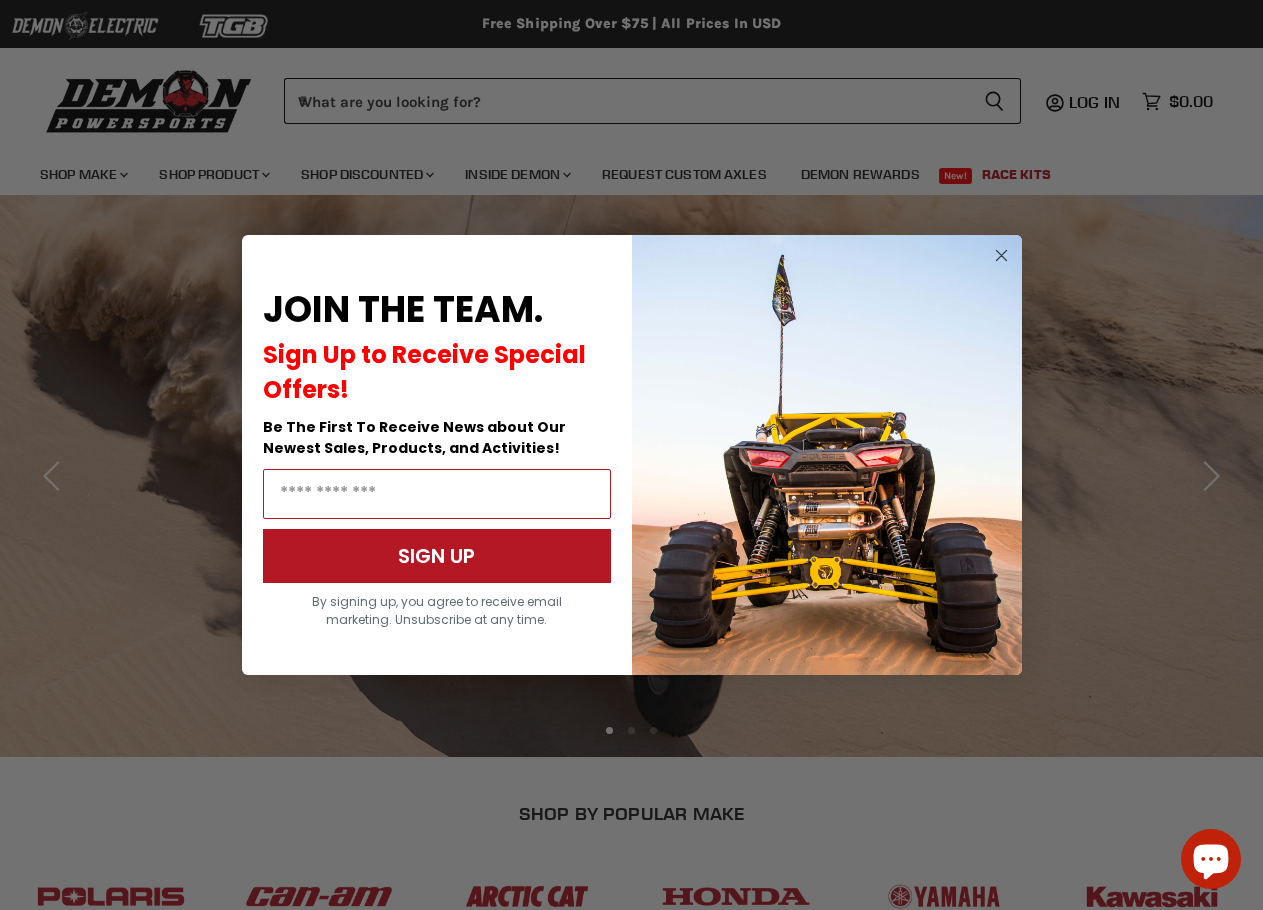 click at bounding box center [827, 455] 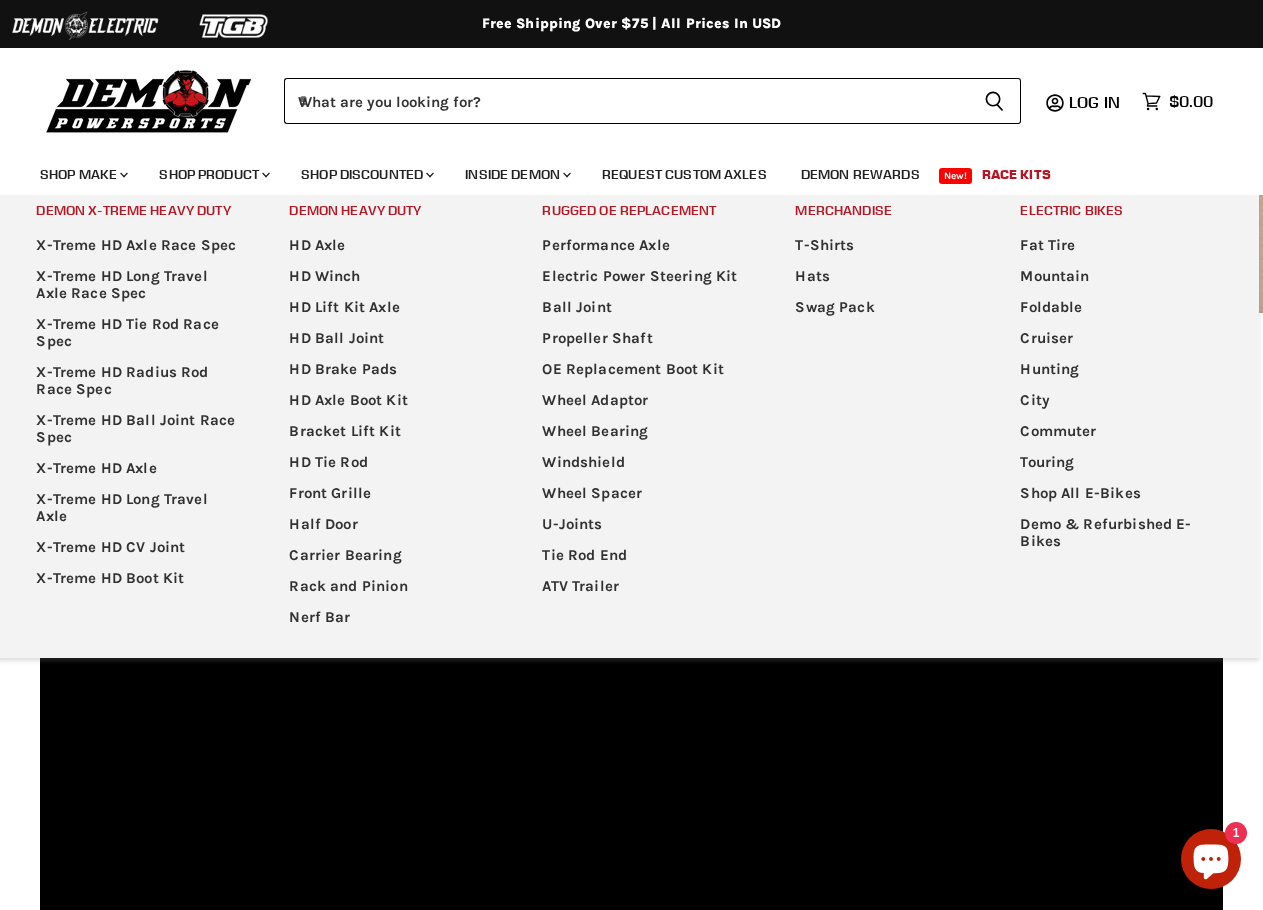 scroll, scrollTop: 500, scrollLeft: 0, axis: vertical 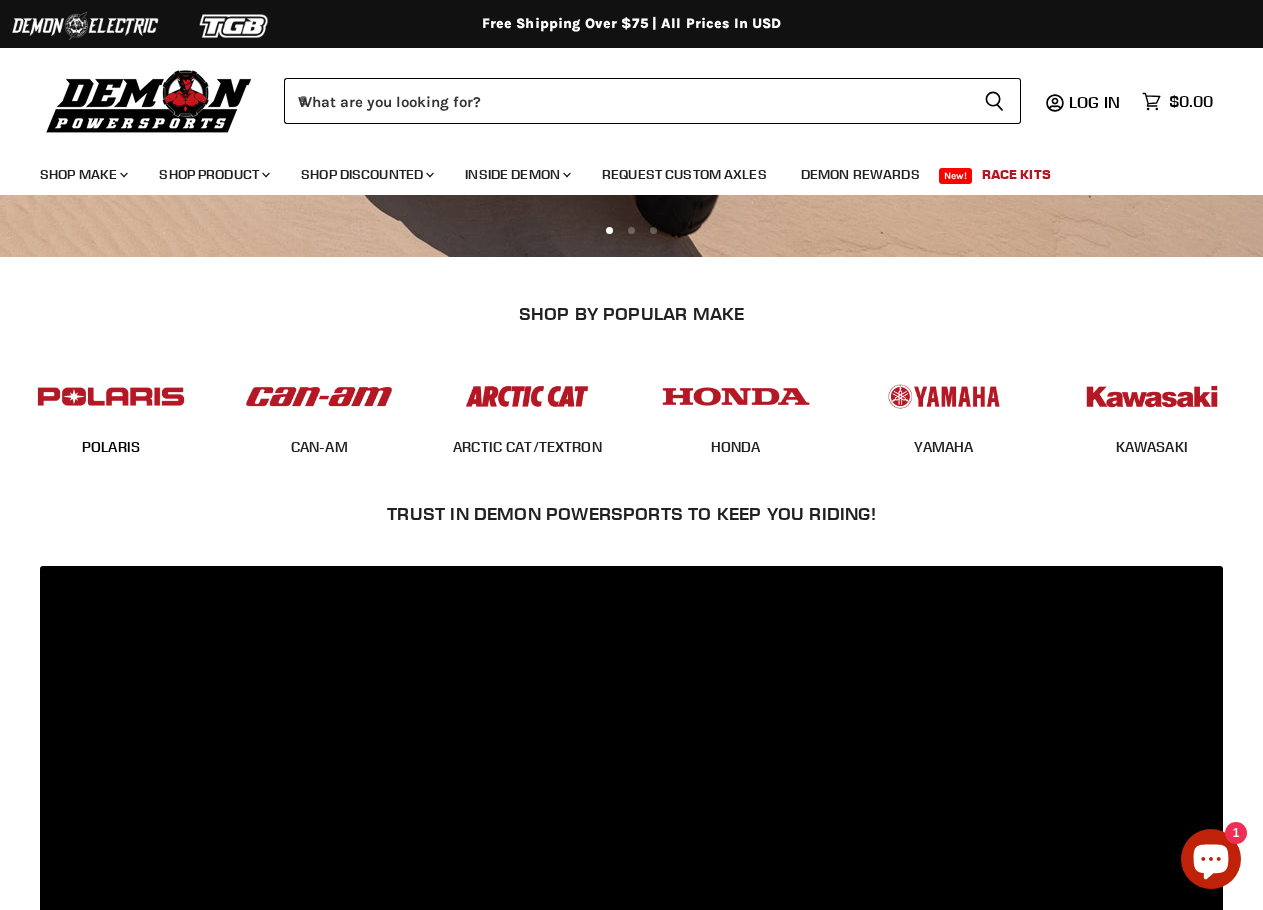 click on "POLARIS" at bounding box center (111, 448) 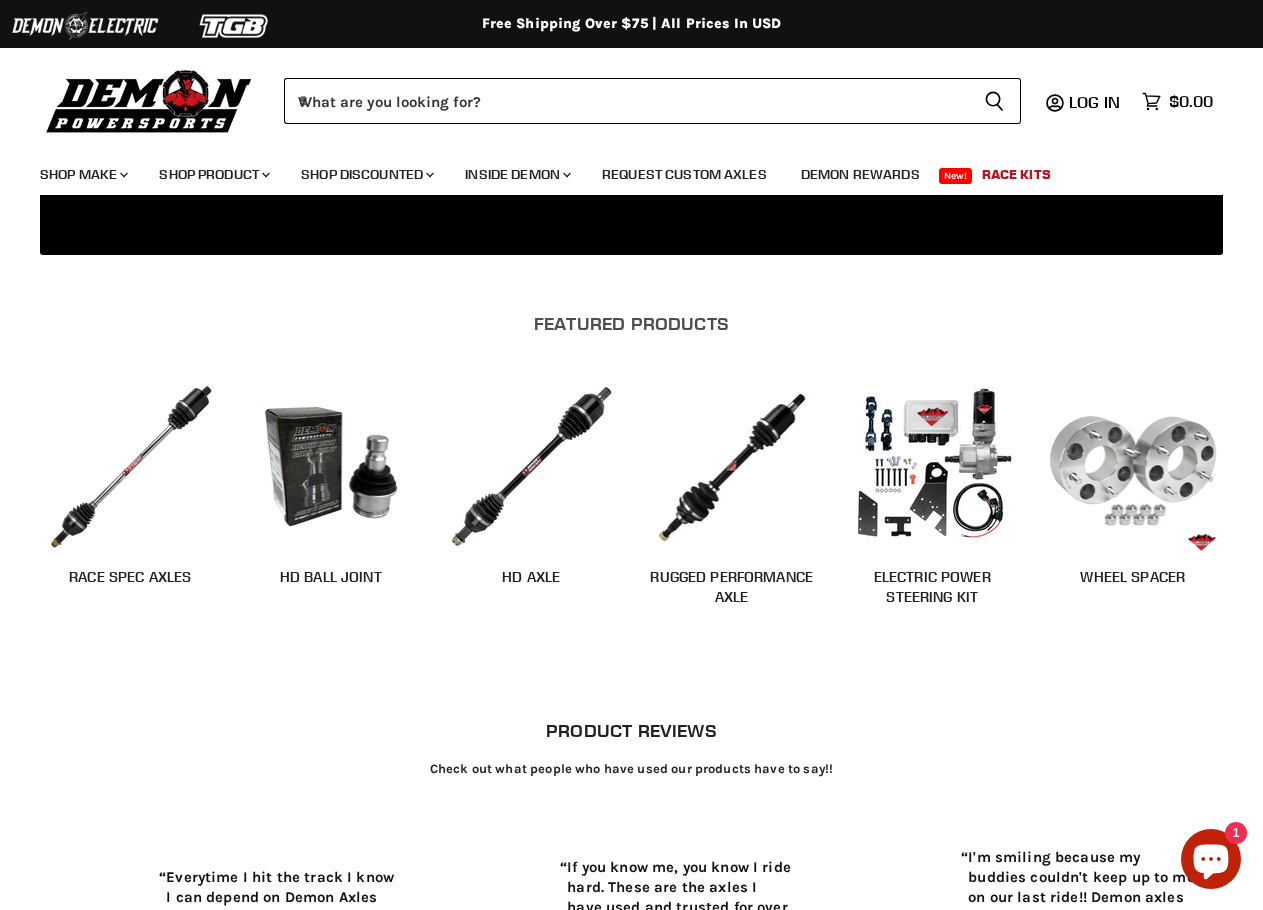 scroll, scrollTop: 1500, scrollLeft: 0, axis: vertical 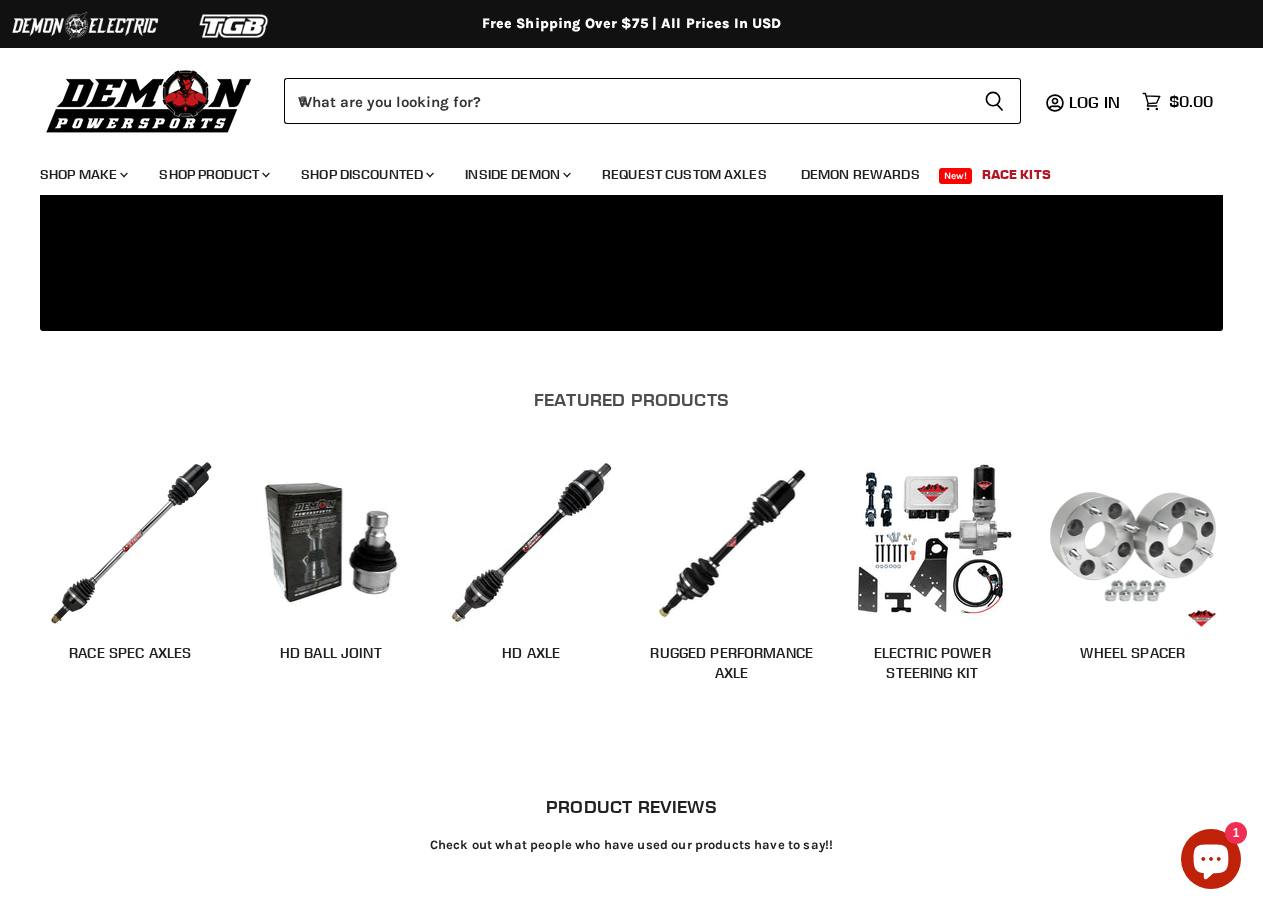 click at bounding box center [130, 542] 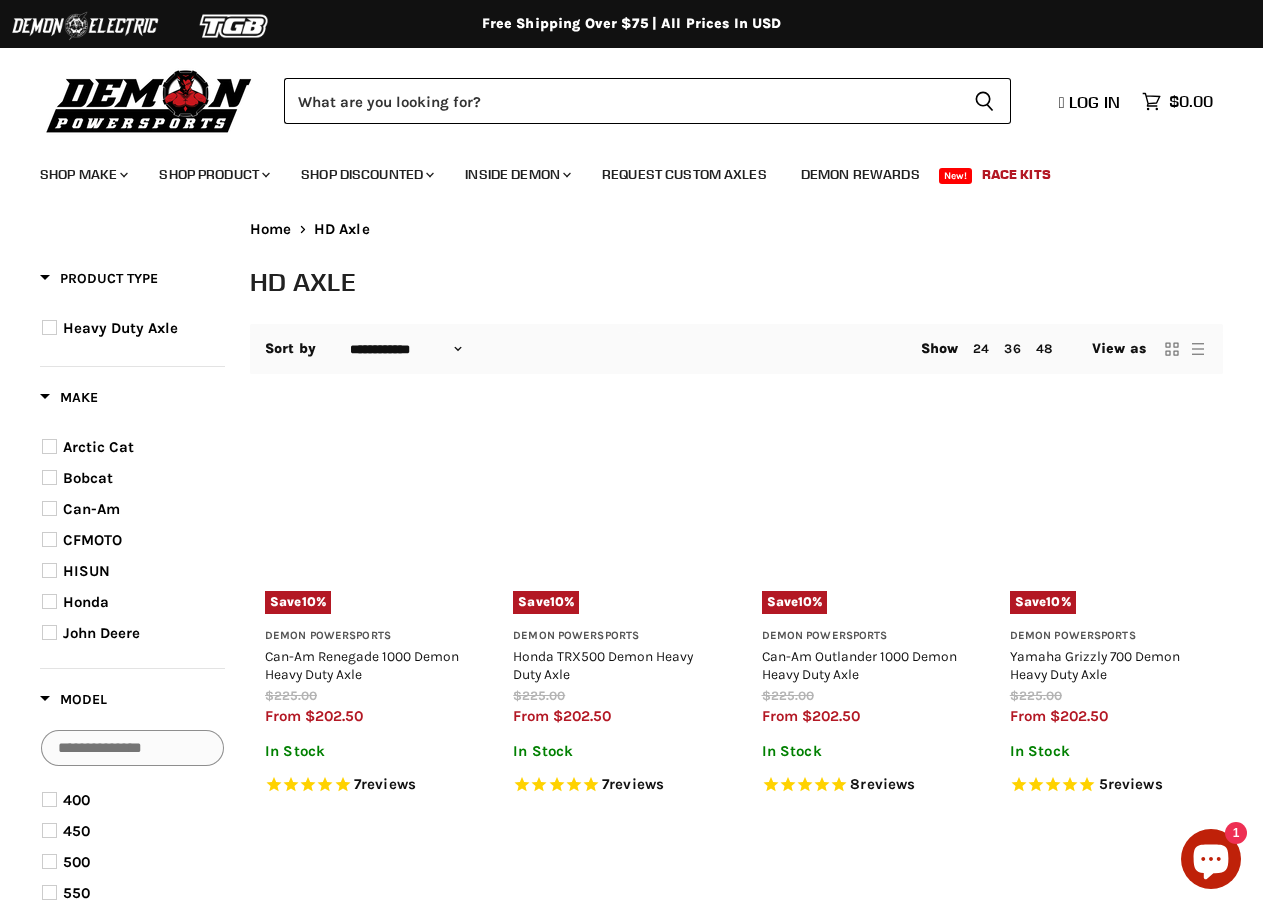 select on "**********" 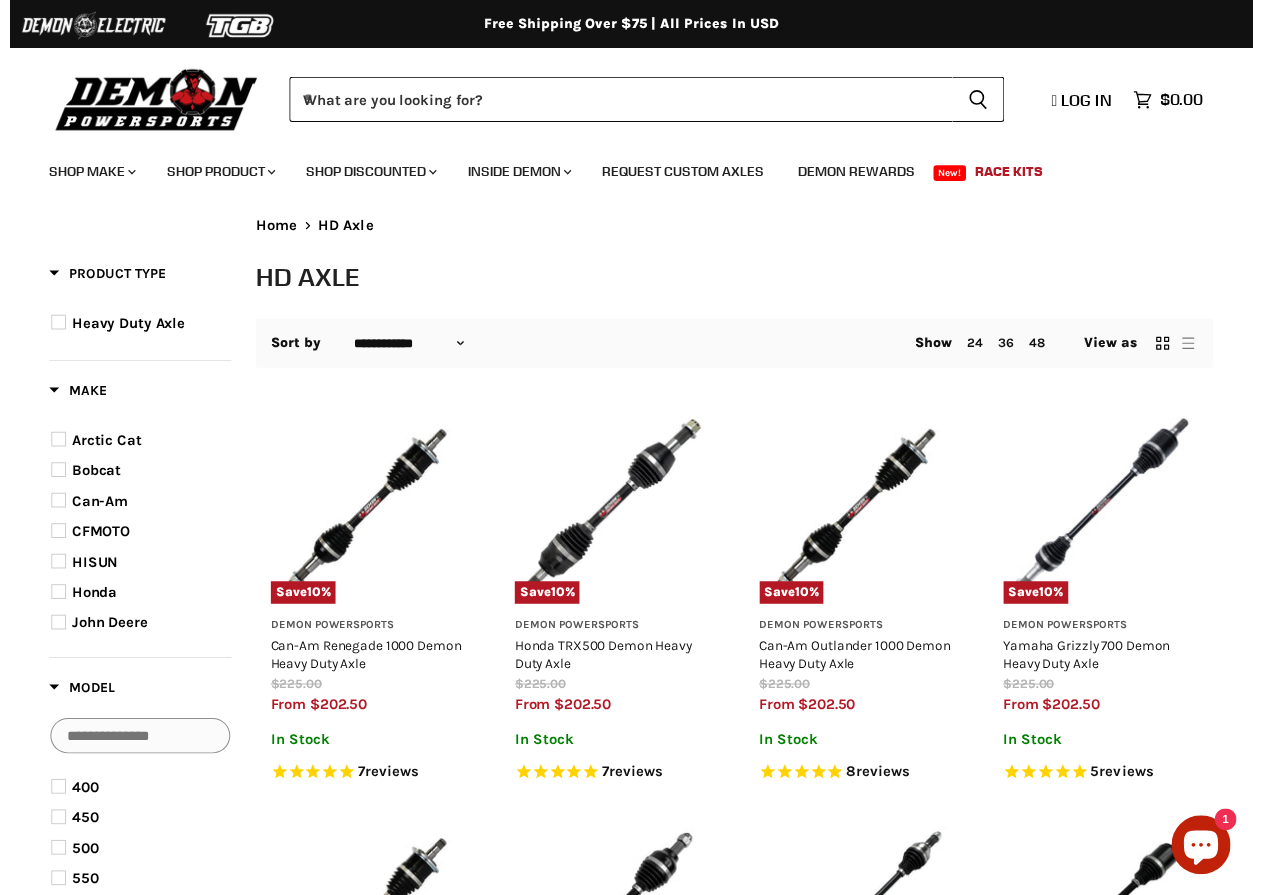 scroll, scrollTop: 0, scrollLeft: 0, axis: both 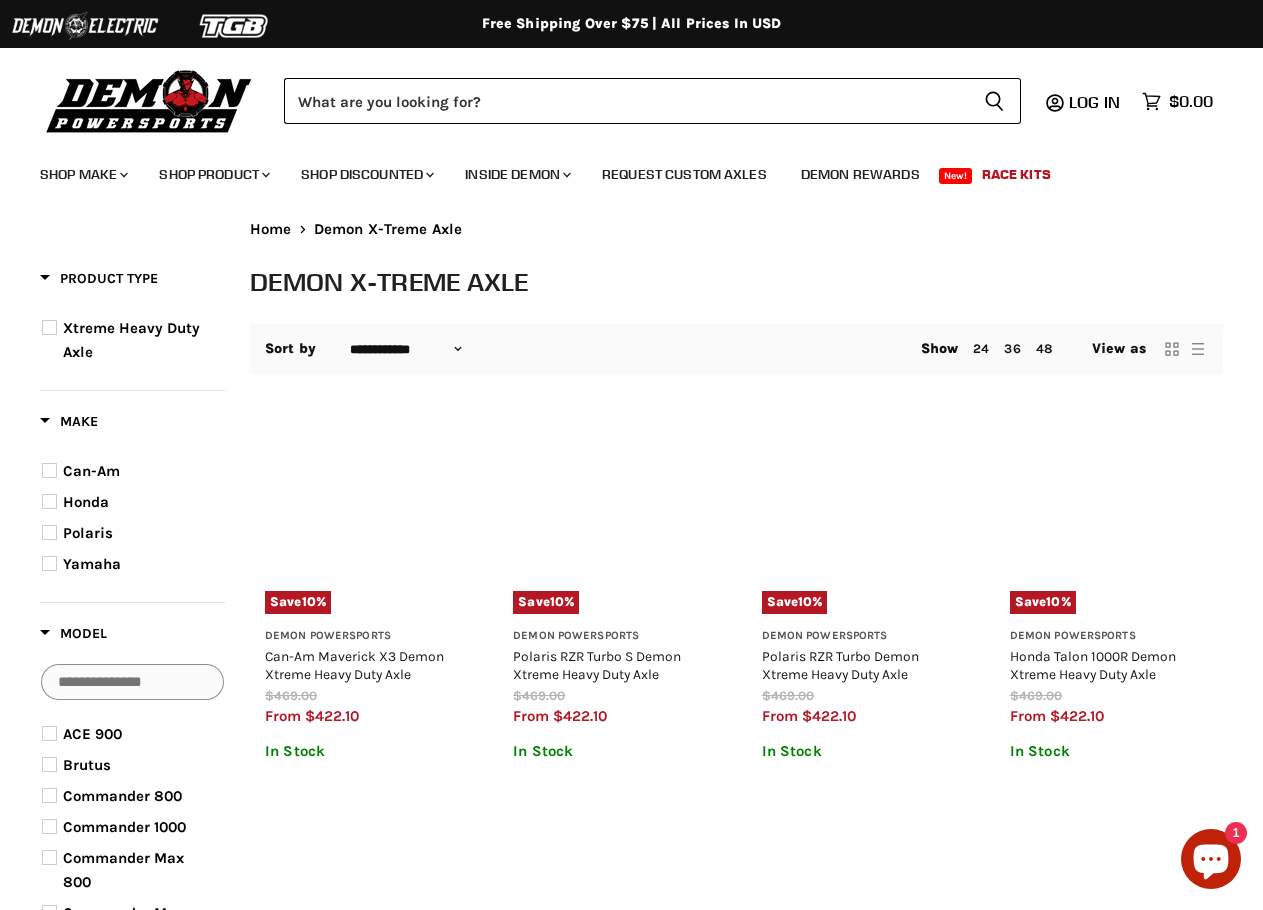 select on "**********" 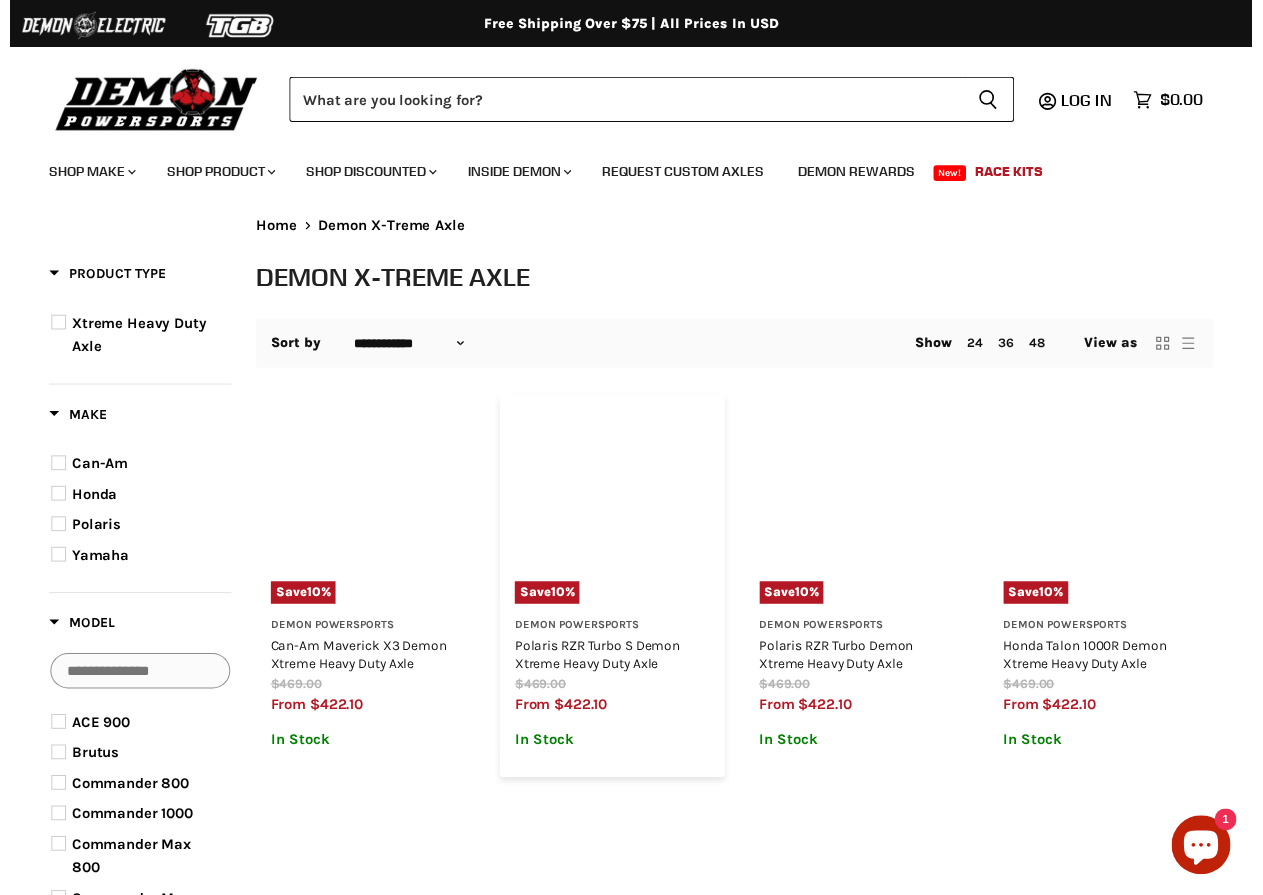 scroll, scrollTop: 0, scrollLeft: 0, axis: both 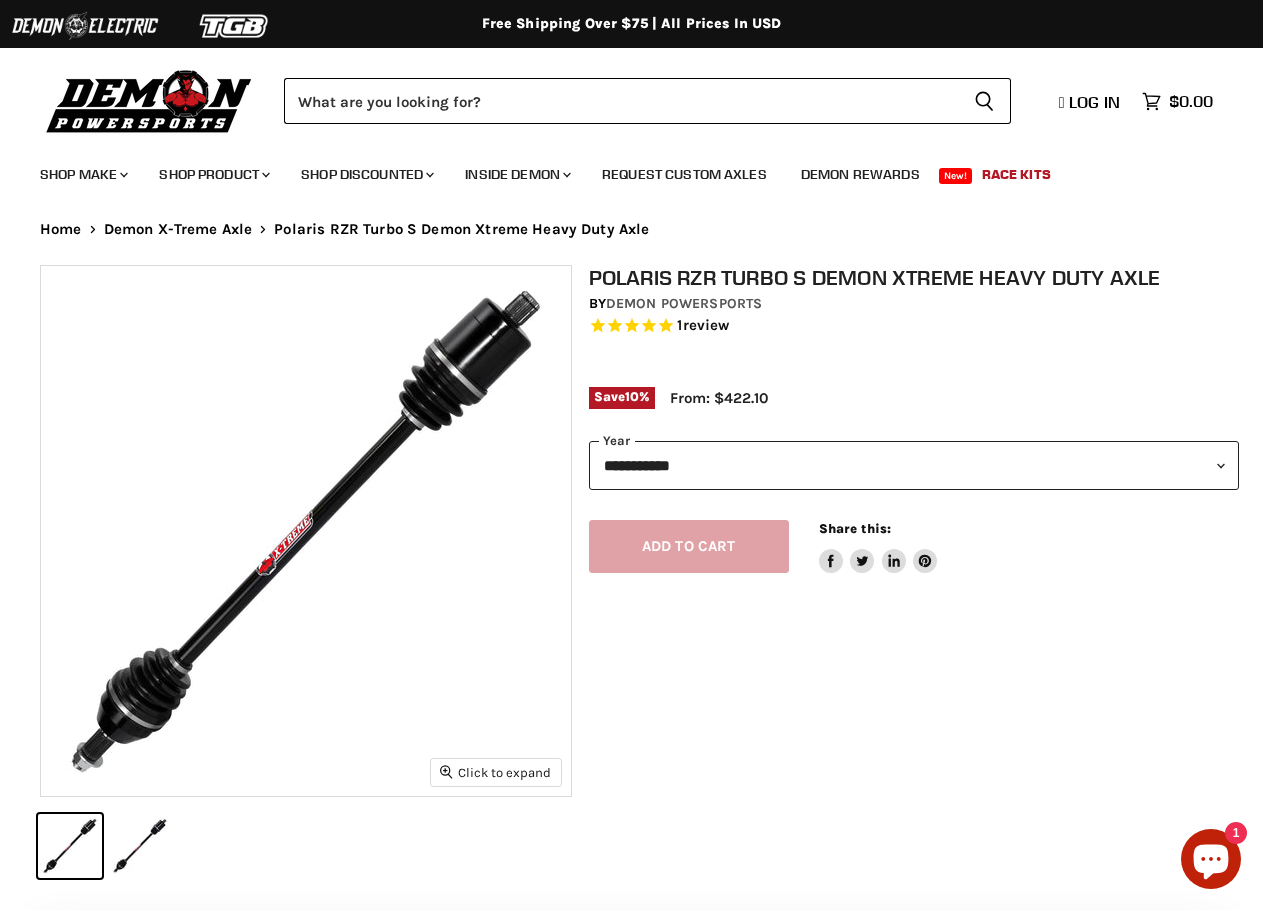 select on "******" 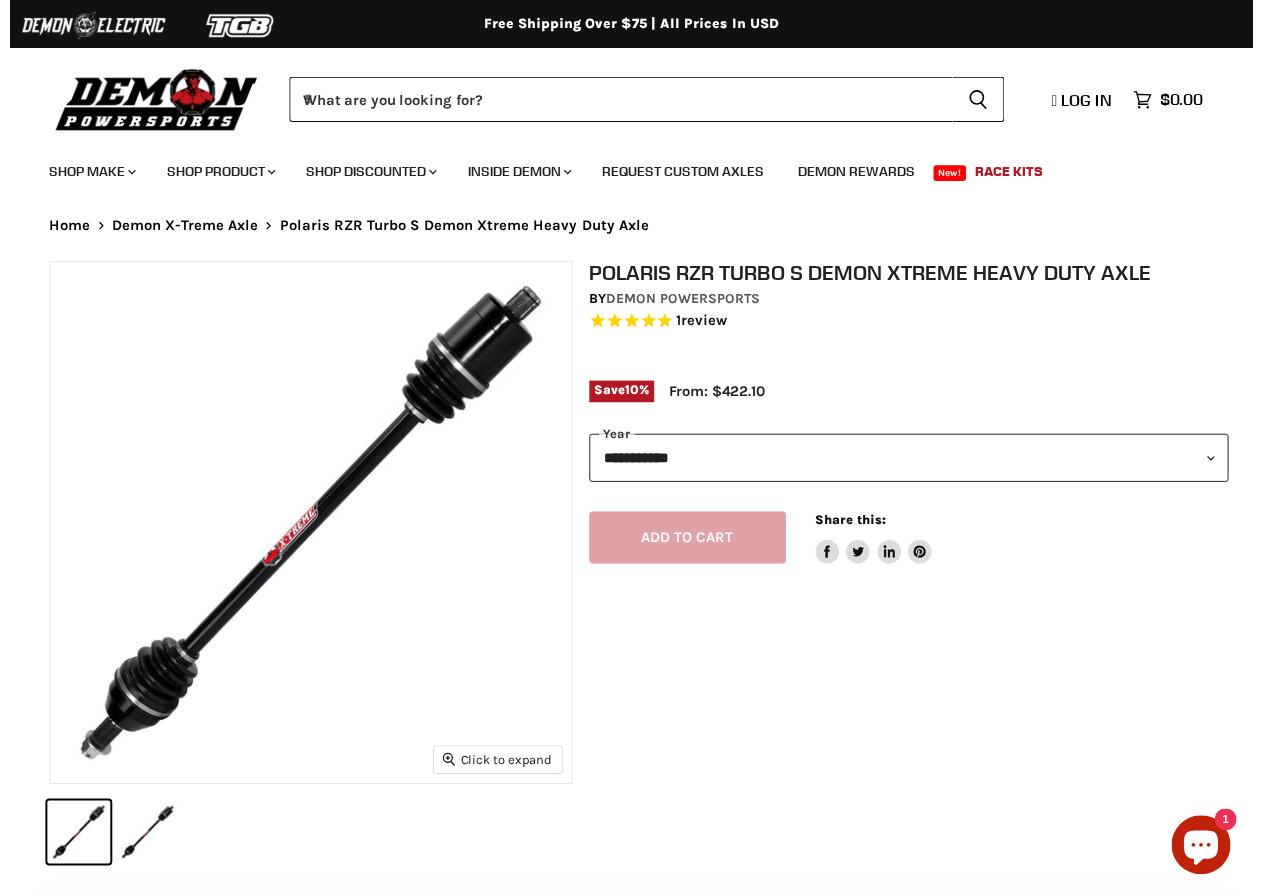 scroll, scrollTop: 0, scrollLeft: 0, axis: both 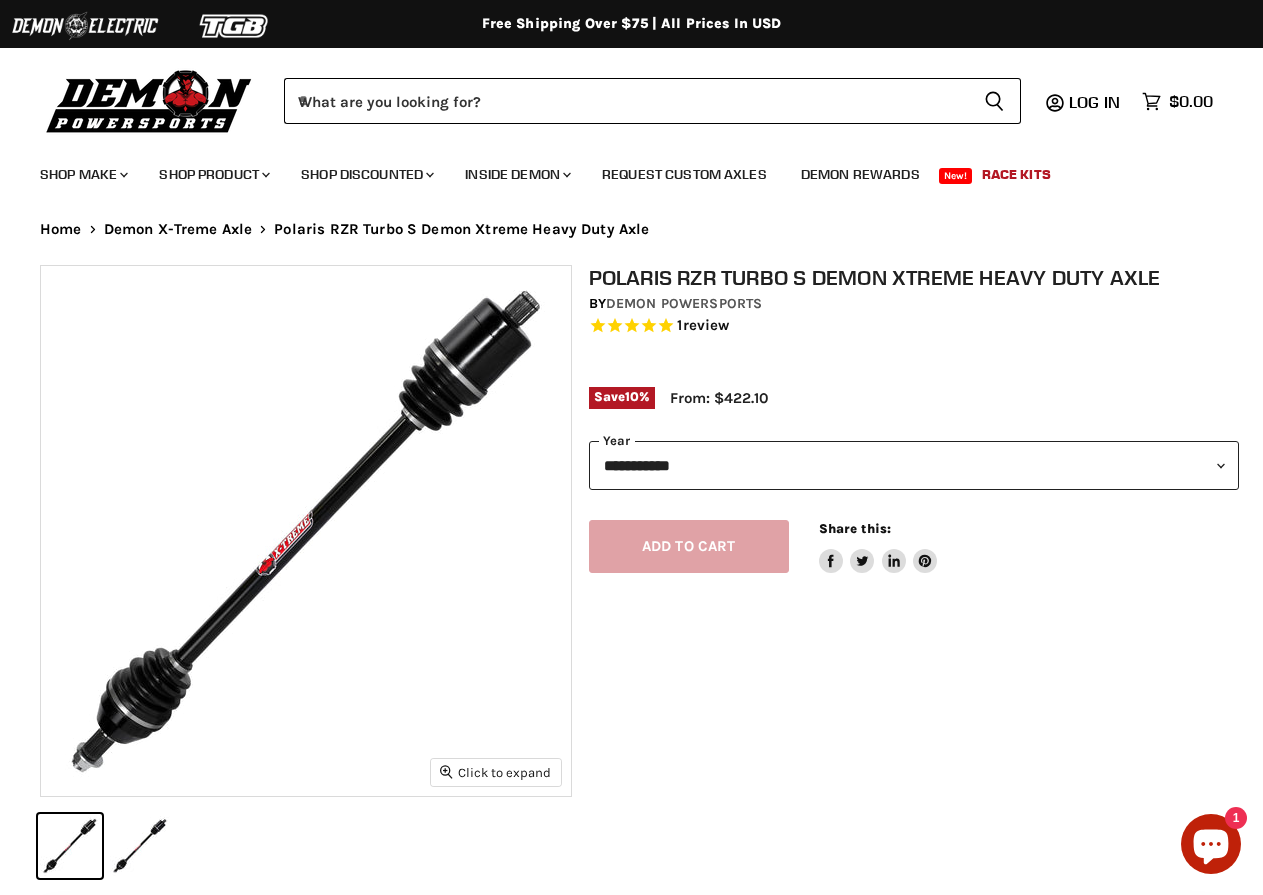 click on "**********" at bounding box center [914, 465] 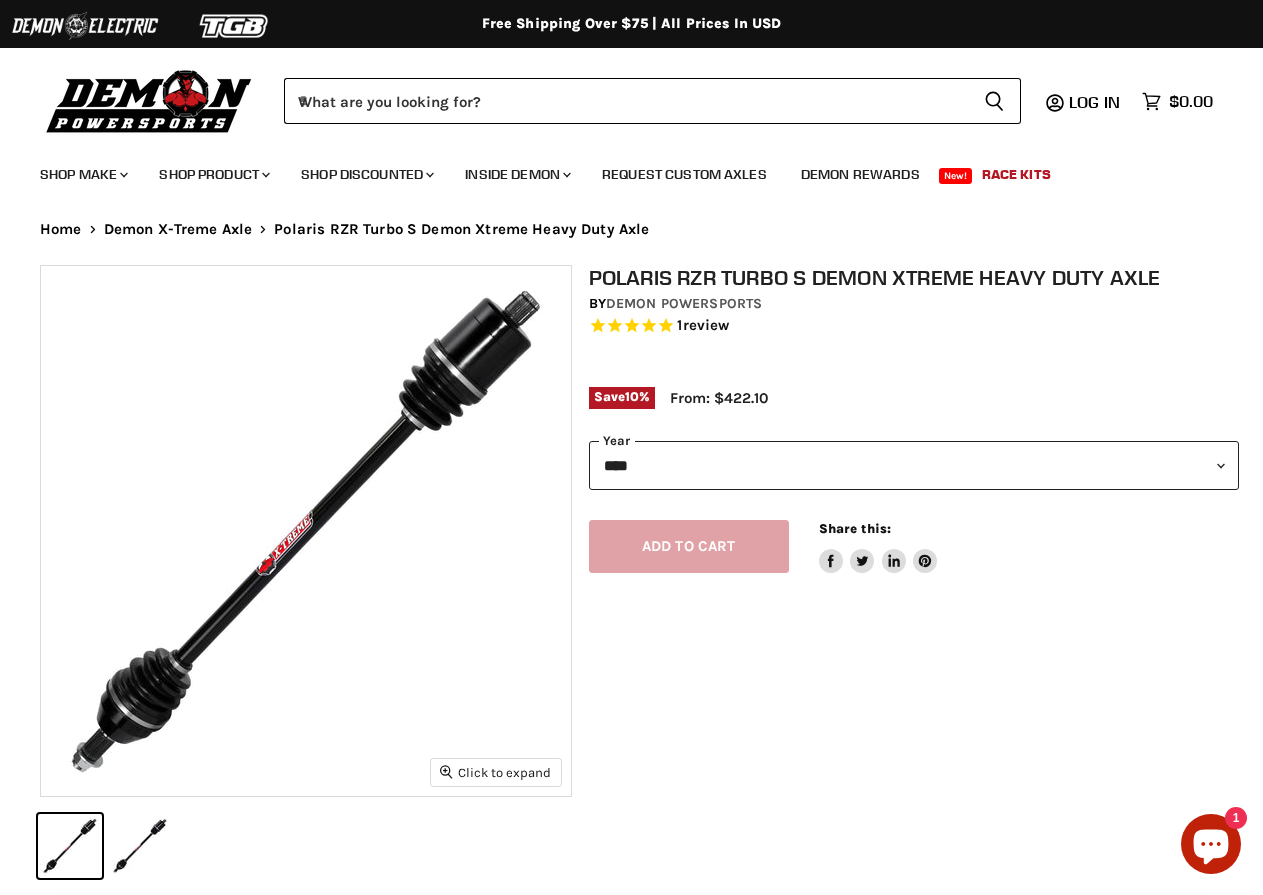 click on "**********" at bounding box center (914, 465) 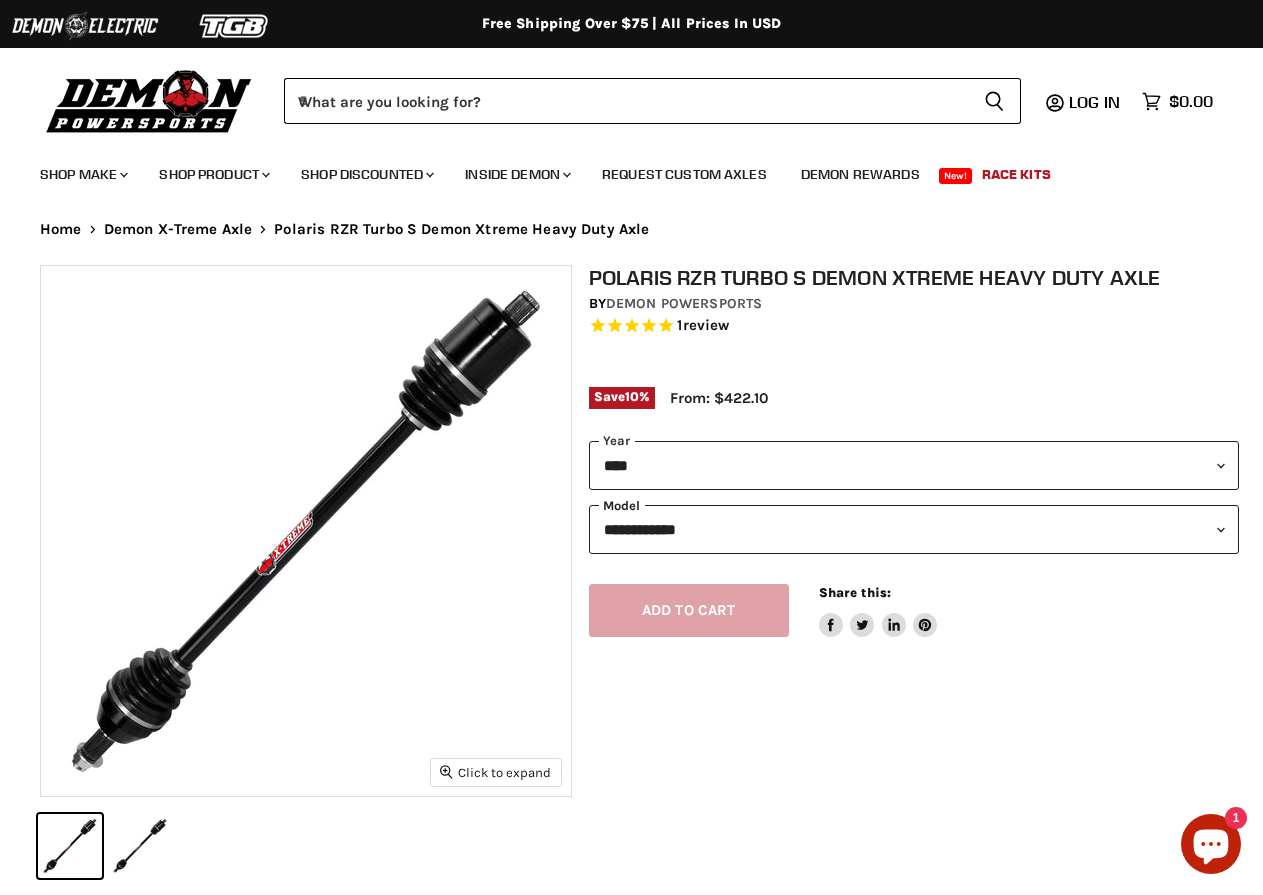 click on "**********" at bounding box center (914, 529) 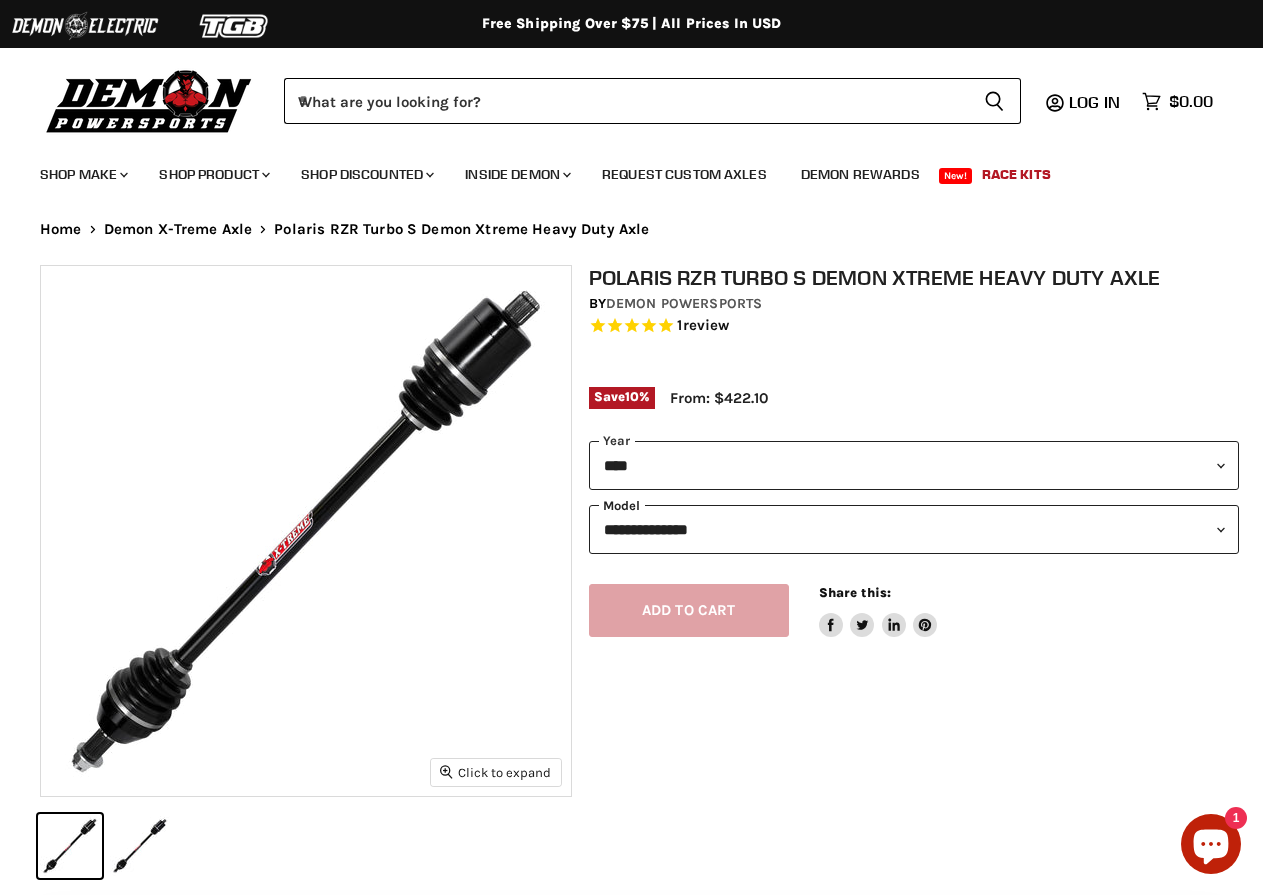 click on "**********" at bounding box center (914, 529) 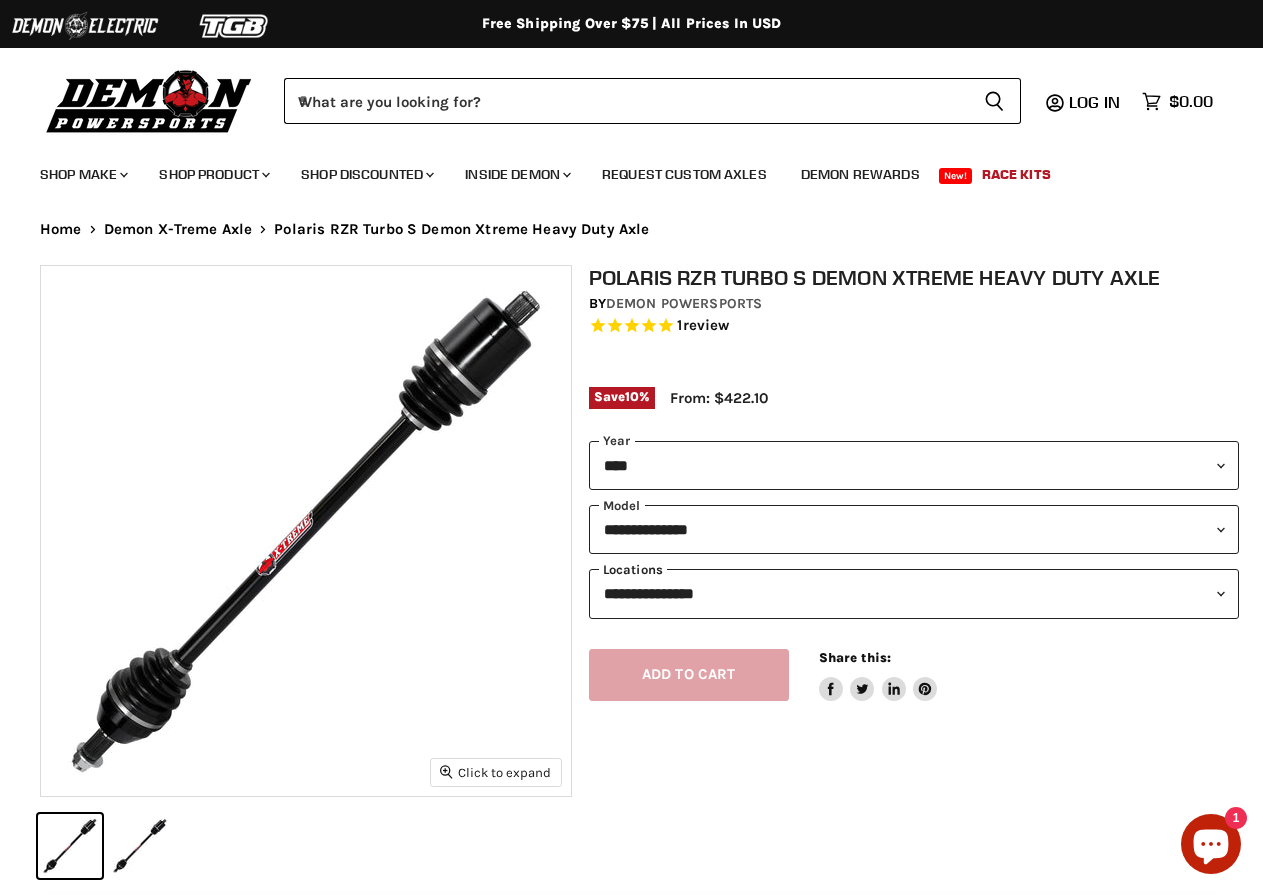 click on "**********" at bounding box center (914, 593) 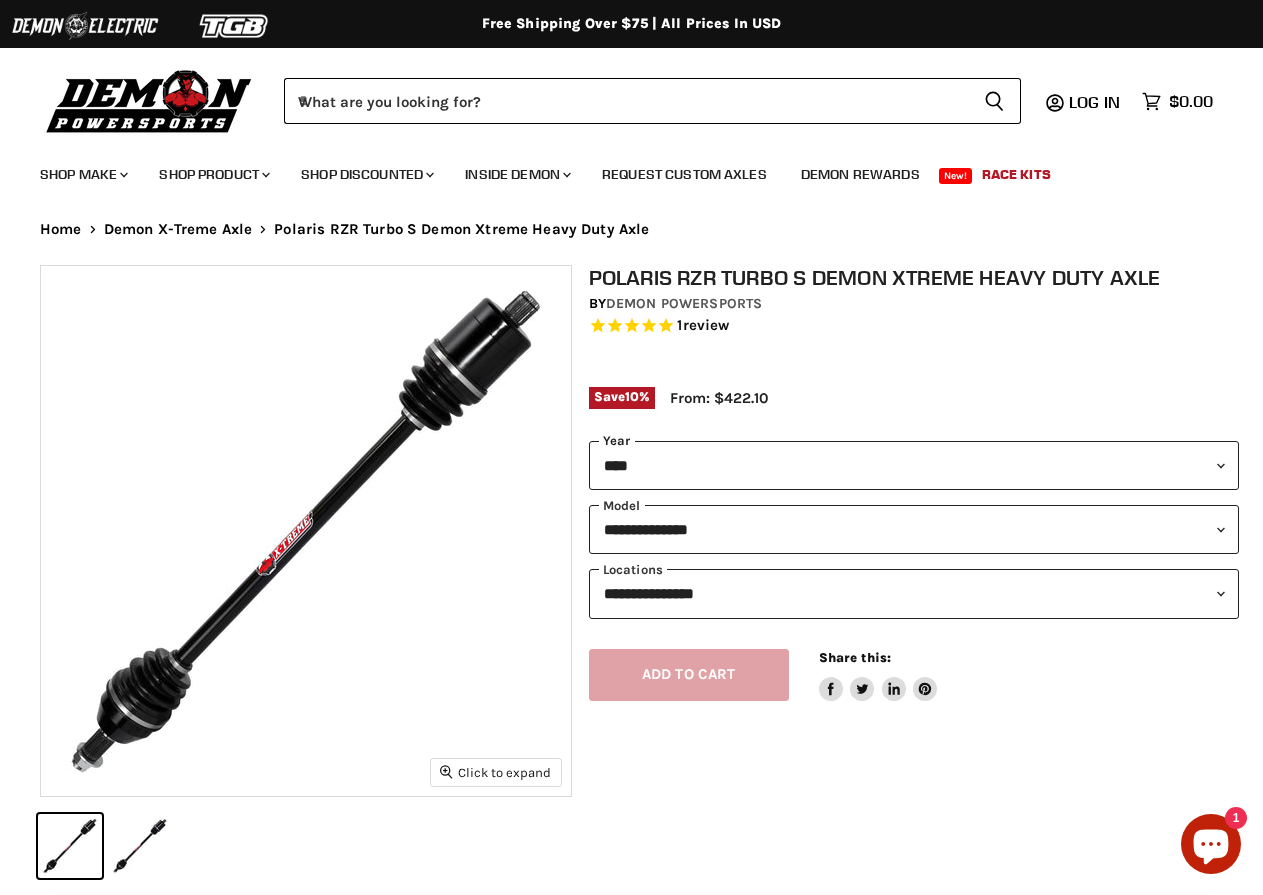 click on "**********" at bounding box center [914, 465] 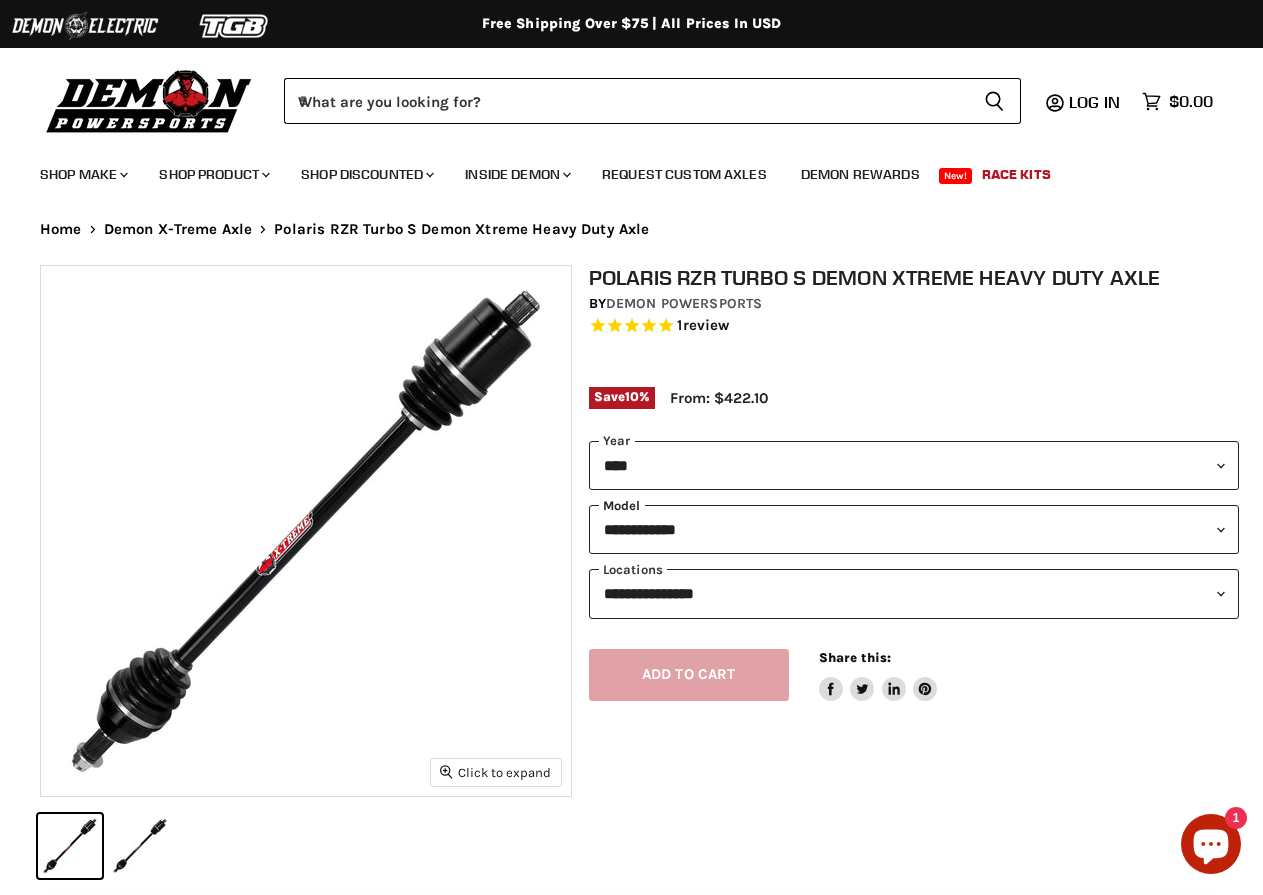 click on "**********" at bounding box center (914, 529) 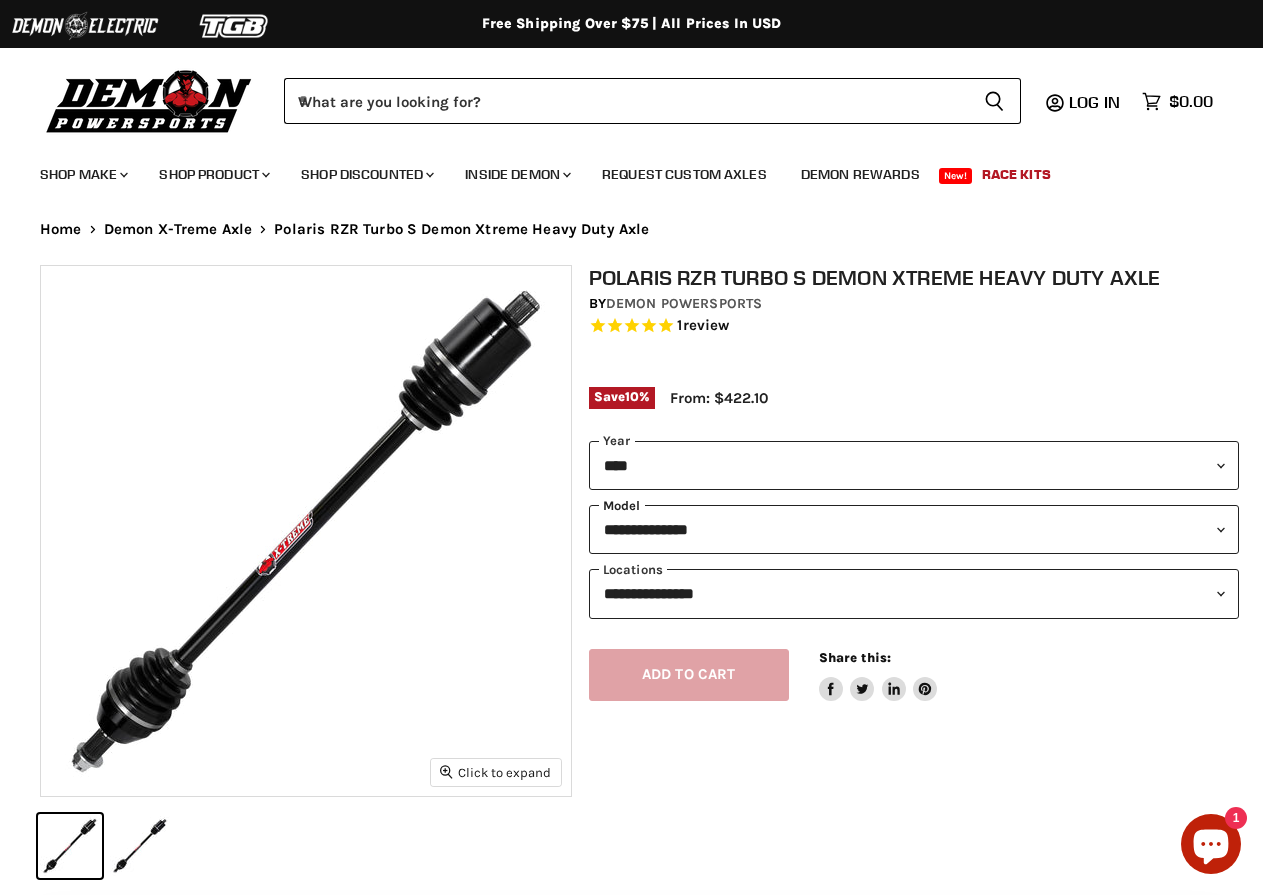 click on "**********" at bounding box center [914, 529] 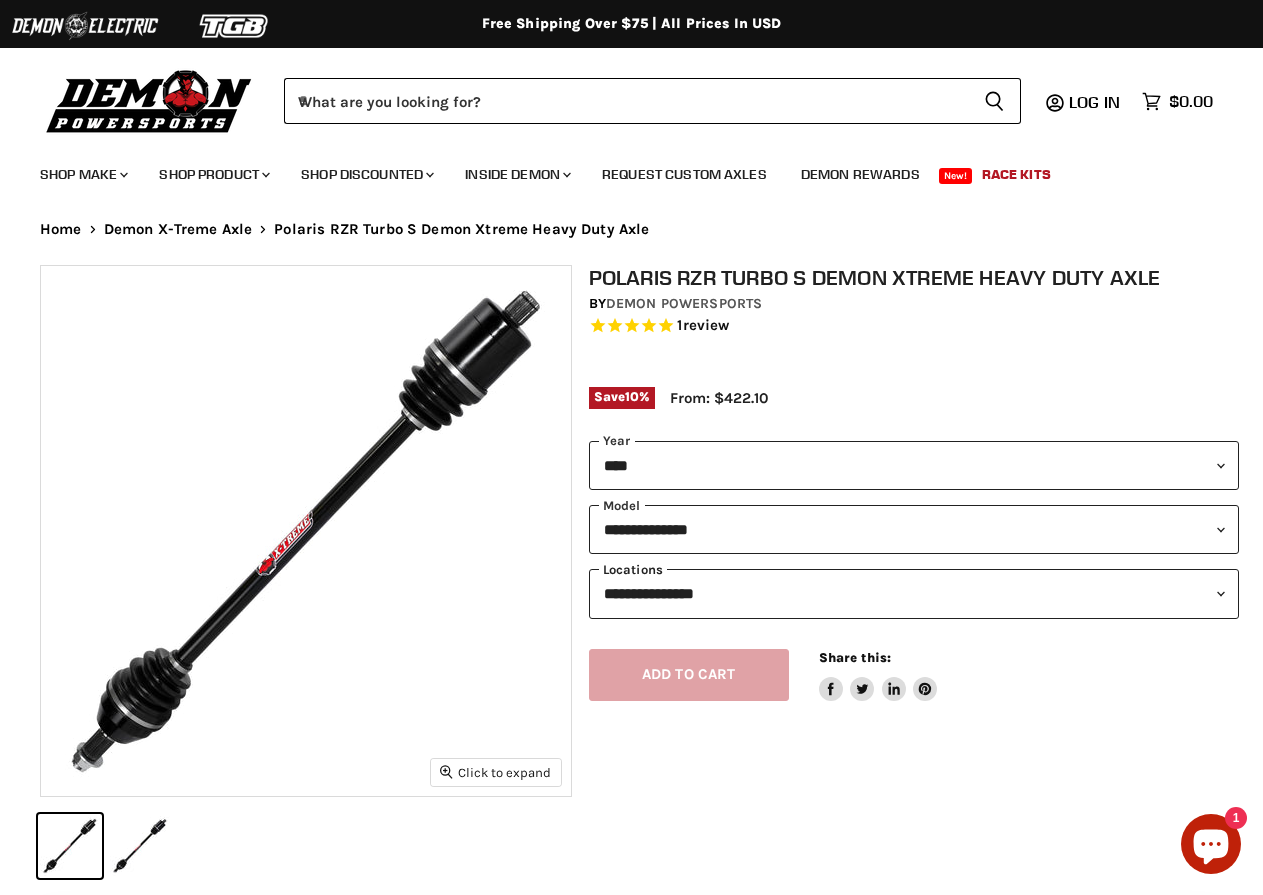 click on "**********" at bounding box center (914, 593) 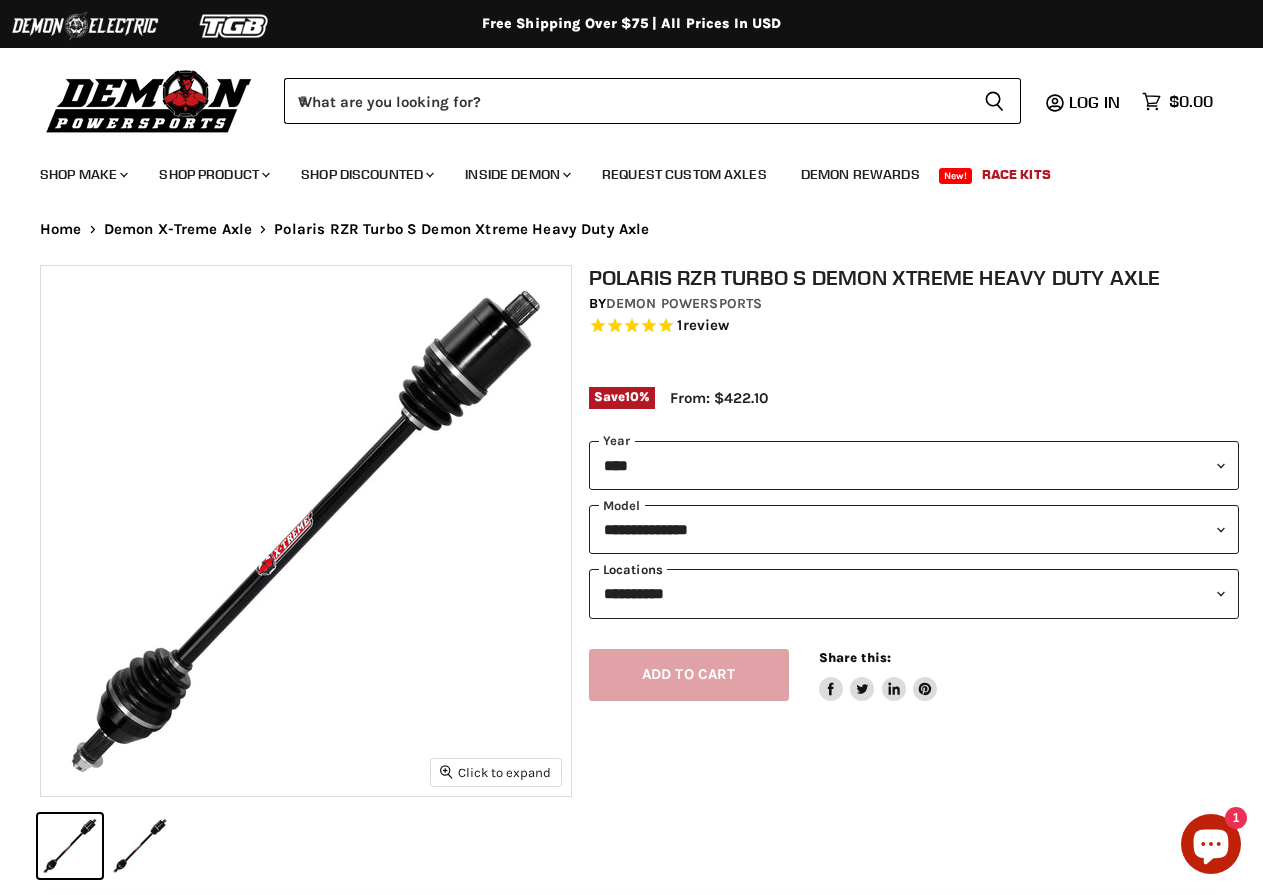 click on "**********" at bounding box center (914, 593) 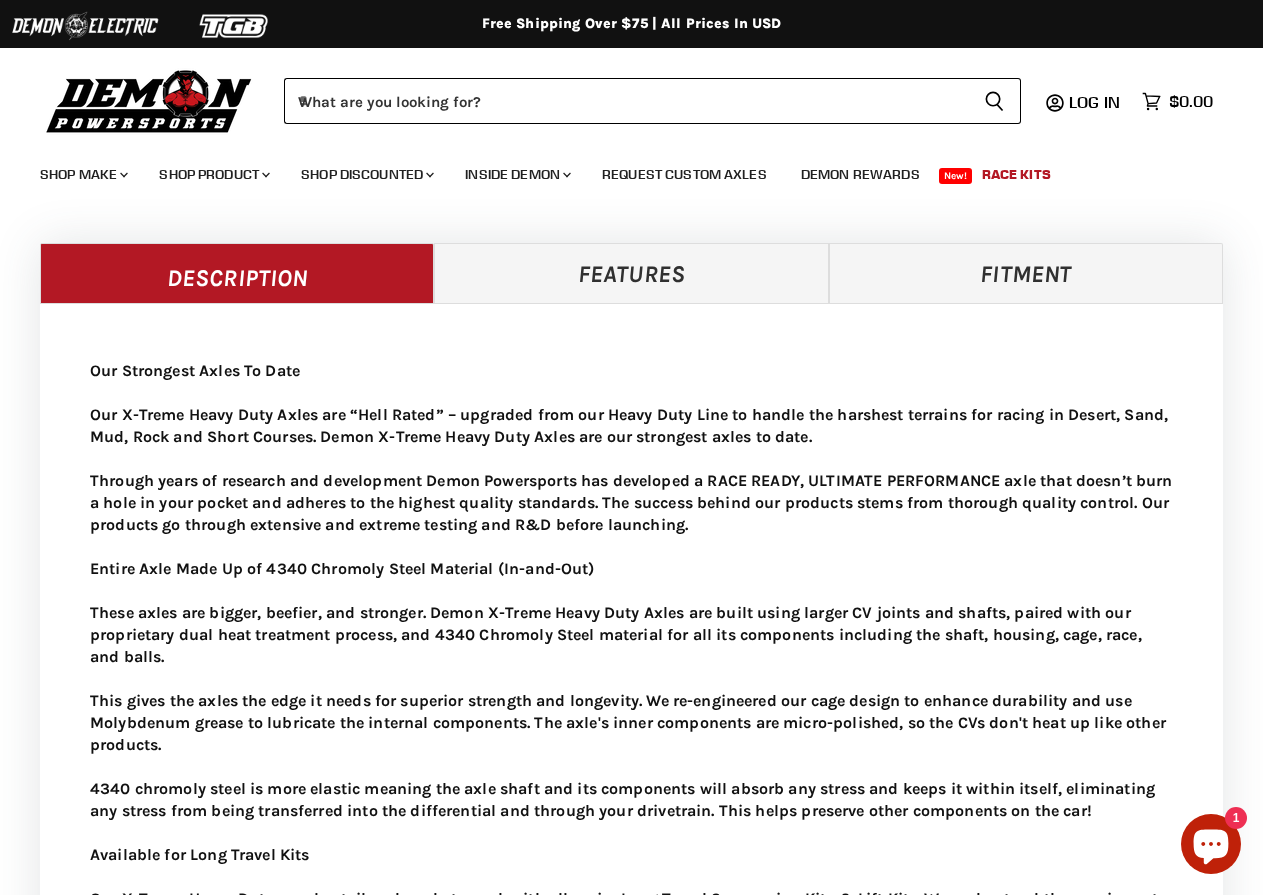 scroll, scrollTop: 700, scrollLeft: 0, axis: vertical 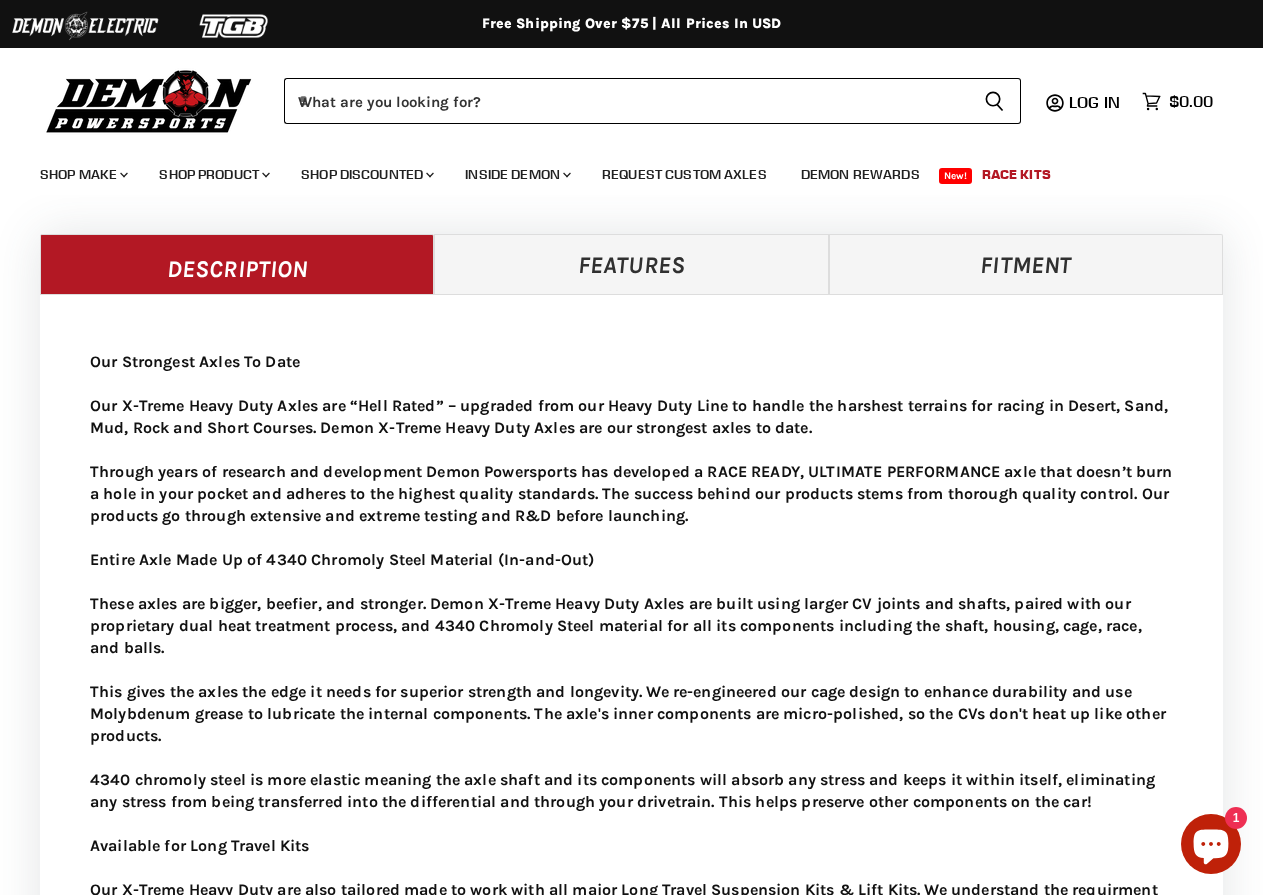 click on "Our Strongest Axles To Date  Our X-Treme Heavy Duty Axles are “Hell Rated” – upgraded from our Heavy Duty Line to handle the harshest terrains for racing in Desert, Sand, Mud, Rock and Short Courses. Demon X-Treme Heavy Duty Axles are our strongest axles to date.  Through years of research and development Demon Powersports has developed a RACE READY, ULTIMATE PERFORMANCE axle that doesn’t burn a hole in your pocket and adheres to the highest quality standards. The success behind our products stems from thorough quality control. Our products go through extensive and extreme testing and R&D before launching.   Entire Axle Made Up of 4340 Chromoly Steel Material (In-and-Out)  These axles are bigger, beefier, and stronger. Demon X-Treme Heavy Duty Axles are built using larger CV joints and shafts, paired with our proprietary dual heat treatment process, and 4340 Chromoly Steel material for all its components including the shaft, housing, cage, race, and balls.   Available for Long Travel Kits" at bounding box center [631, 857] 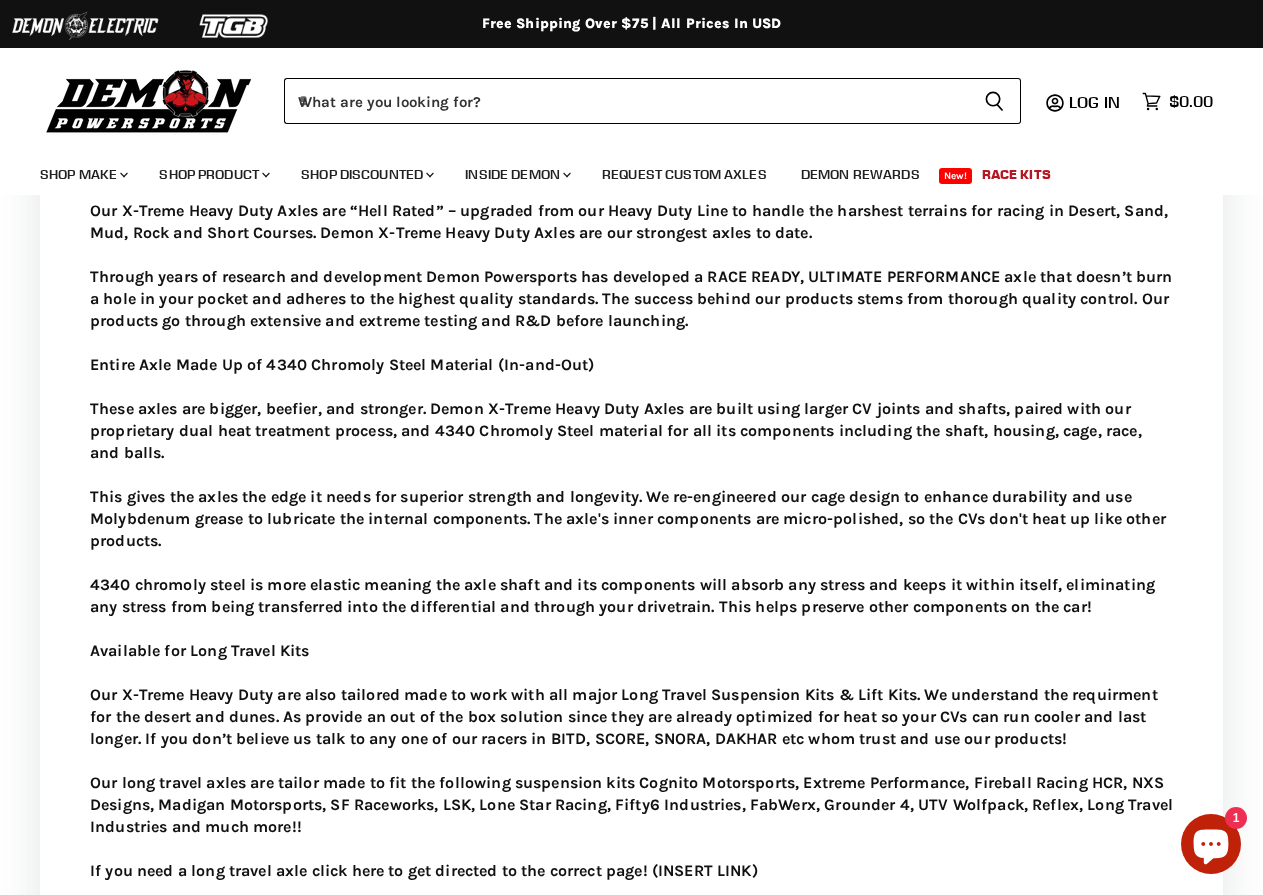 scroll, scrollTop: 900, scrollLeft: 0, axis: vertical 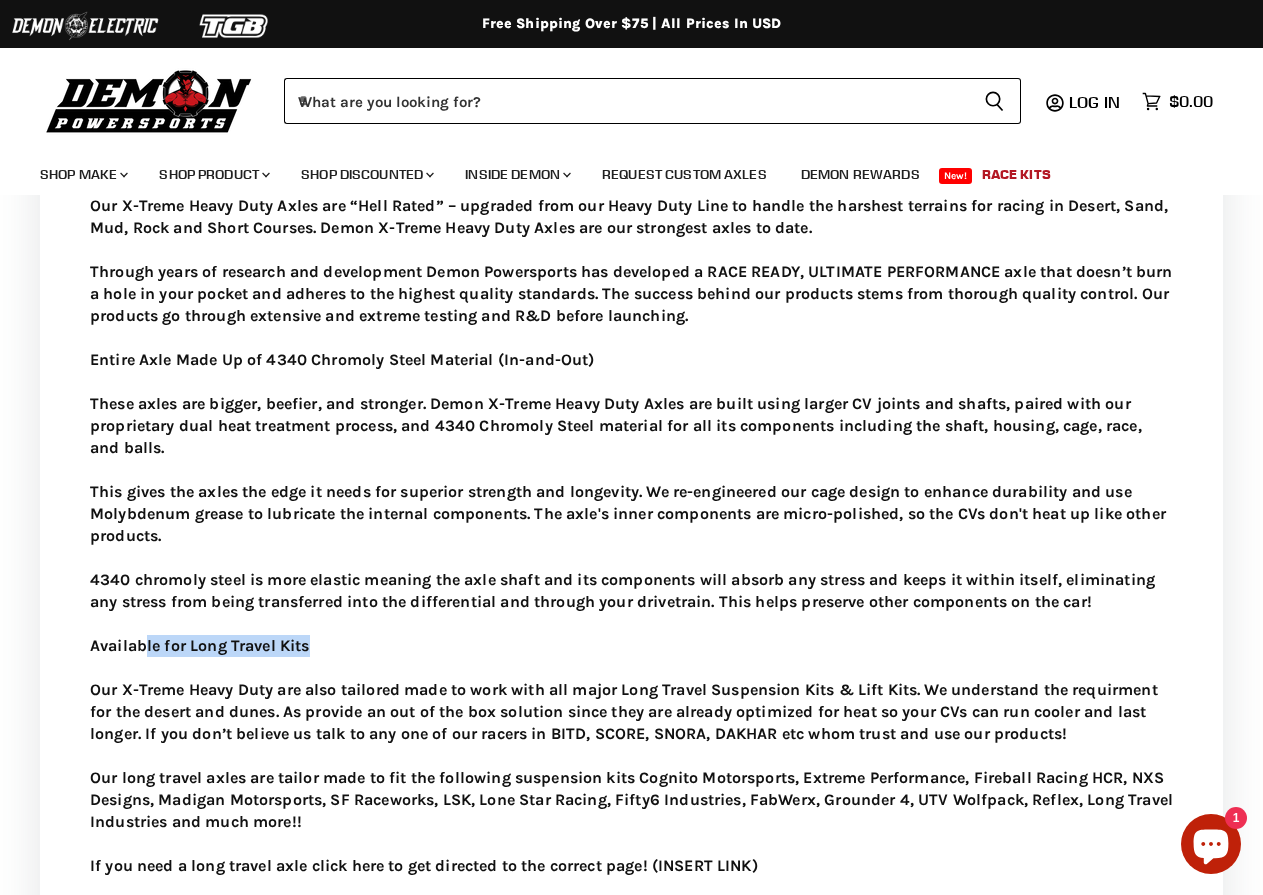 drag, startPoint x: 318, startPoint y: 674, endPoint x: 143, endPoint y: 670, distance: 175.04572 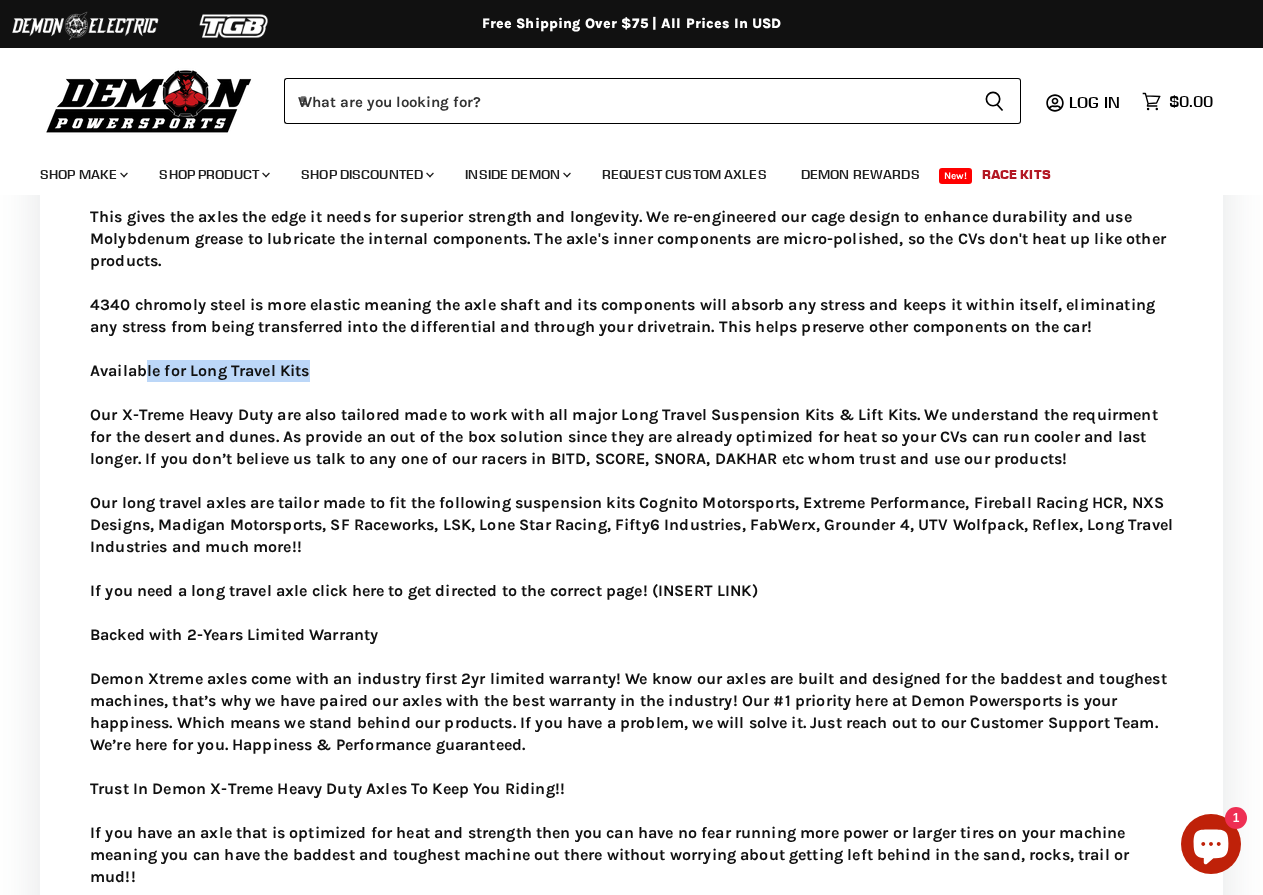 scroll, scrollTop: 1200, scrollLeft: 0, axis: vertical 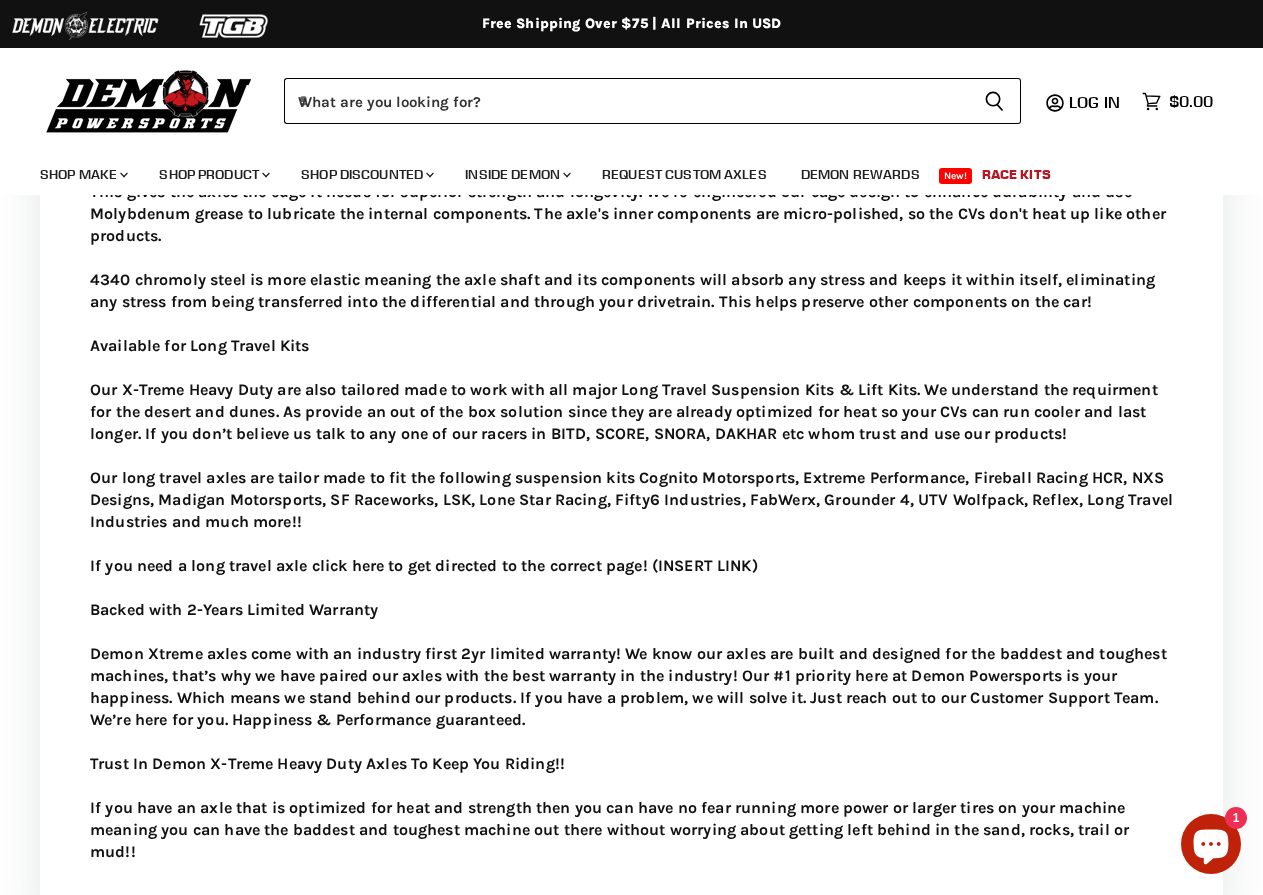 click on "Our Strongest Axles To Date  Our X-Treme Heavy Duty Axles are “Hell Rated” – upgraded from our Heavy Duty Line to handle the harshest terrains for racing in Desert, Sand, Mud, Rock and Short Courses. Demon X-Treme Heavy Duty Axles are our strongest axles to date.  Through years of research and development Demon Powersports has developed a RACE READY, ULTIMATE PERFORMANCE axle that doesn’t burn a hole in your pocket and adheres to the highest quality standards. The success behind our products stems from thorough quality control. Our products go through extensive and extreme testing and R&D before launching.   Entire Axle Made Up of 4340 Chromoly Steel Material (In-and-Out)  These axles are bigger, beefier, and stronger. Demon X-Treme Heavy Duty Axles are built using larger CV joints and shafts, paired with our proprietary dual heat treatment process, and 4340 Chromoly Steel material for all its components including the shaft, housing, cage, race, and balls.   Available for Long Travel Kits" at bounding box center [631, 357] 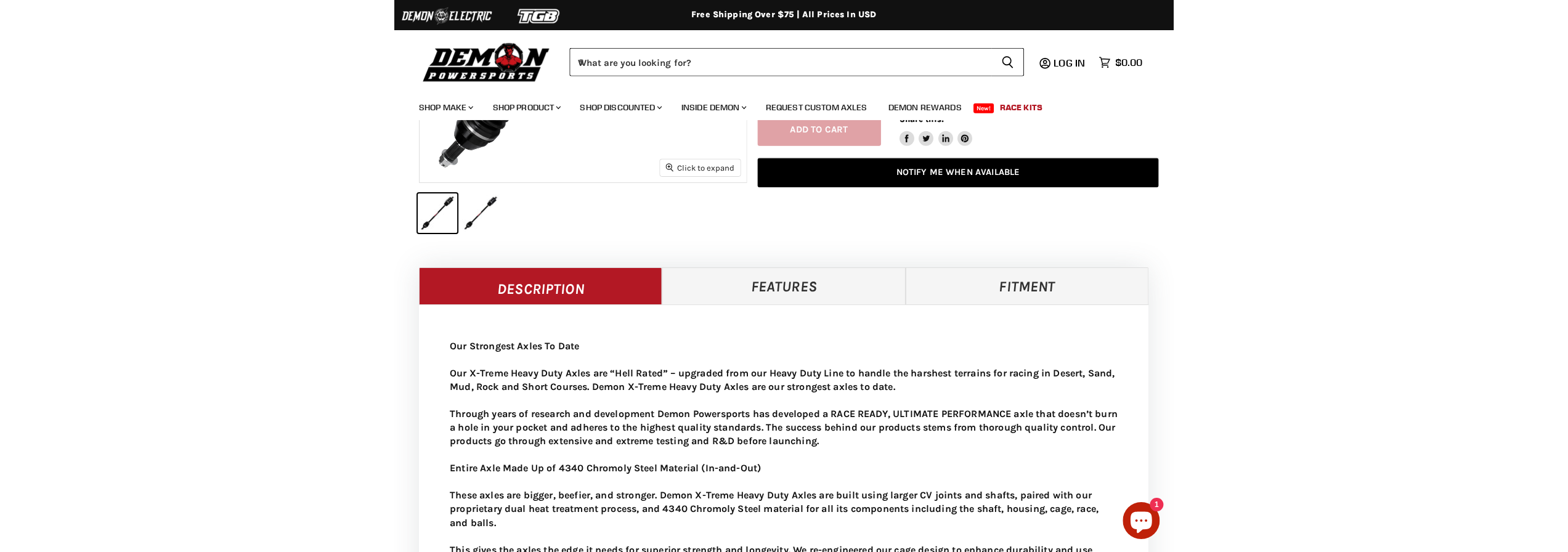 scroll, scrollTop: 0, scrollLeft: 0, axis: both 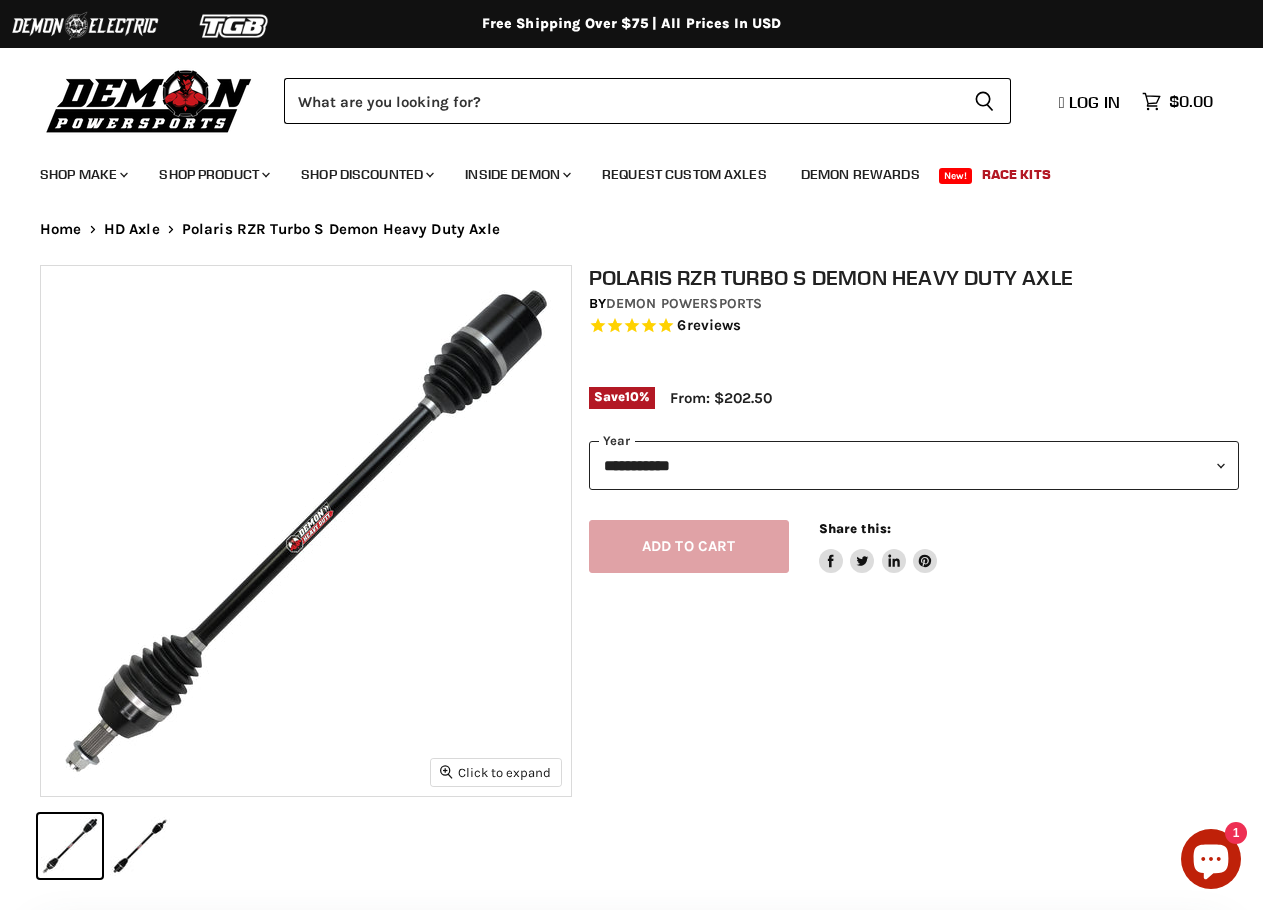 select on "******" 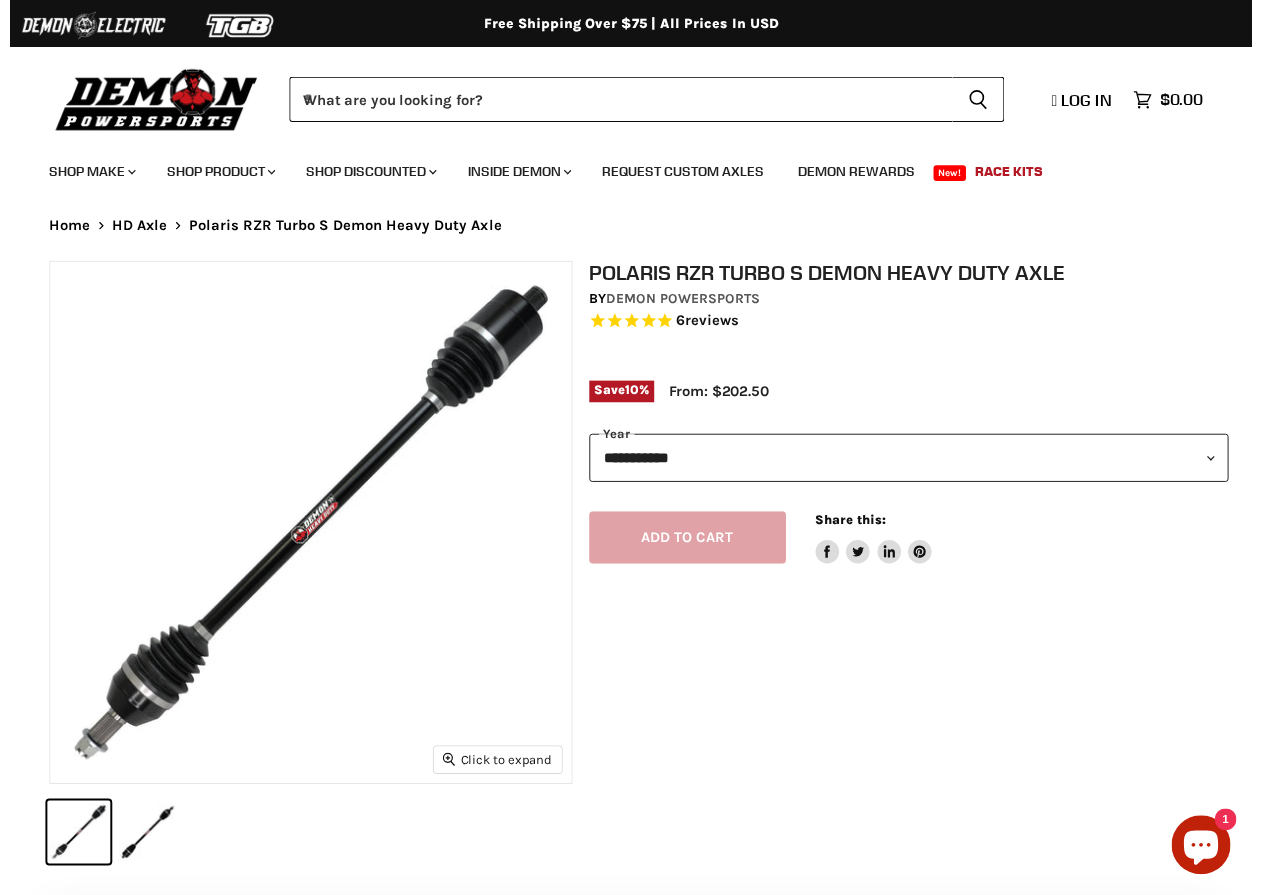 scroll, scrollTop: 0, scrollLeft: 0, axis: both 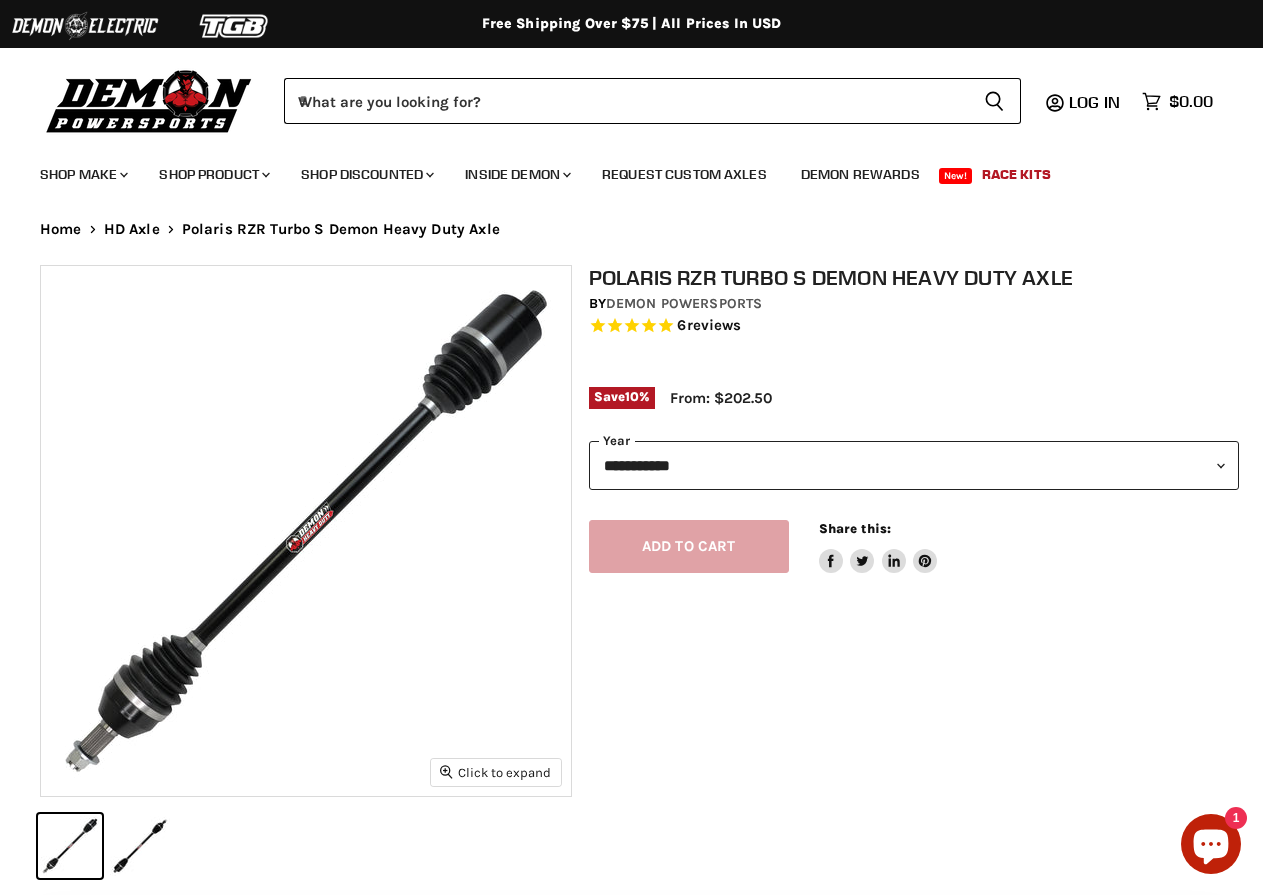 click on "**********" at bounding box center (914, 465) 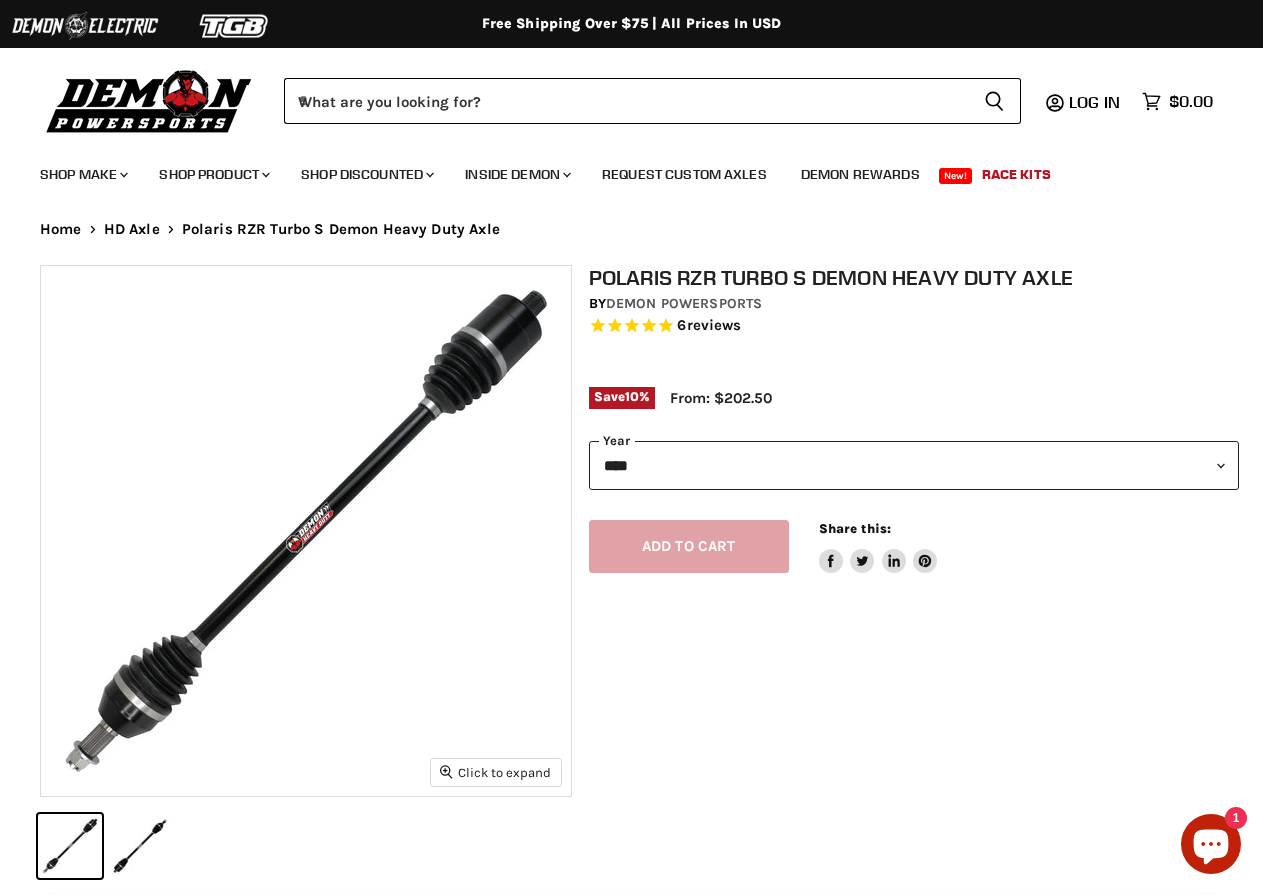 click on "**********" at bounding box center (914, 465) 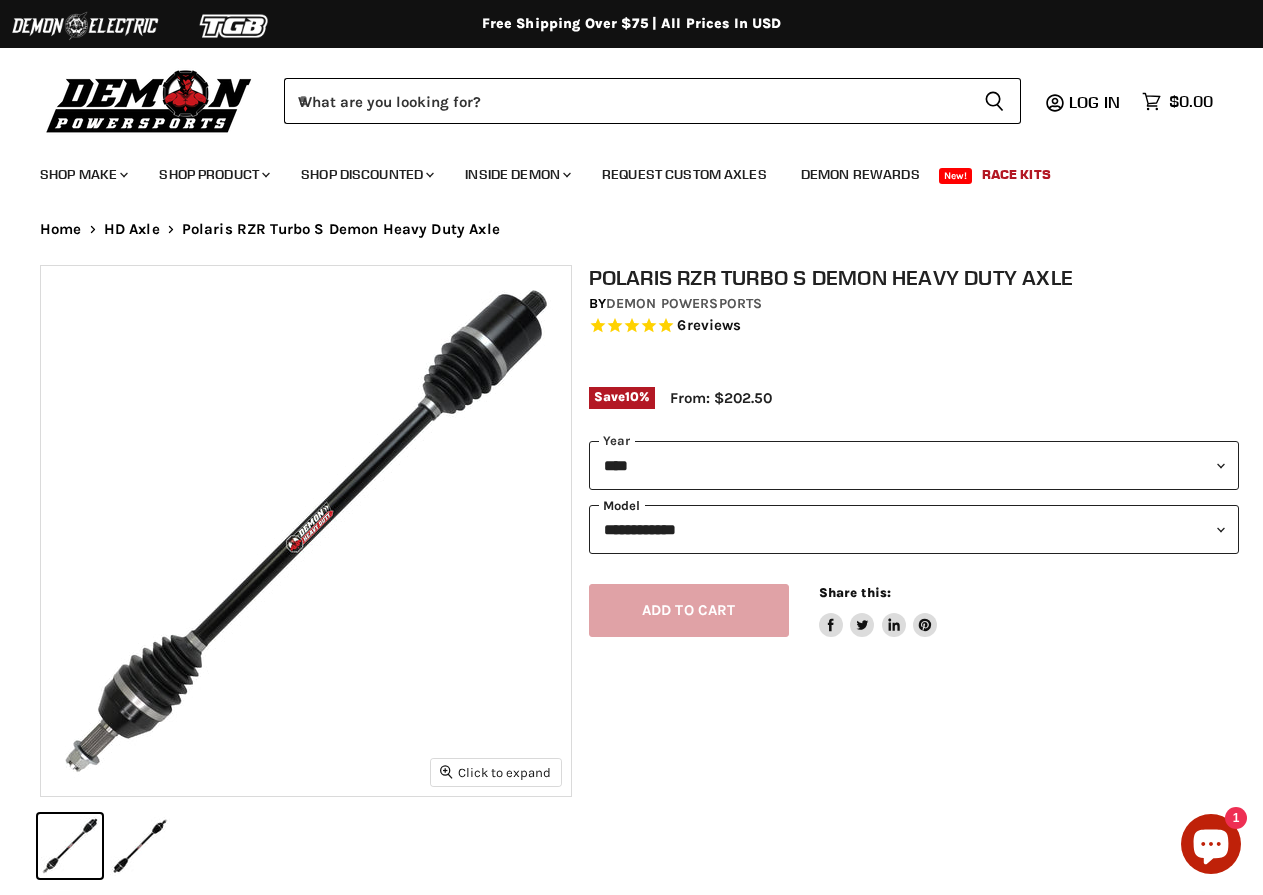 click on "**********" at bounding box center (914, 529) 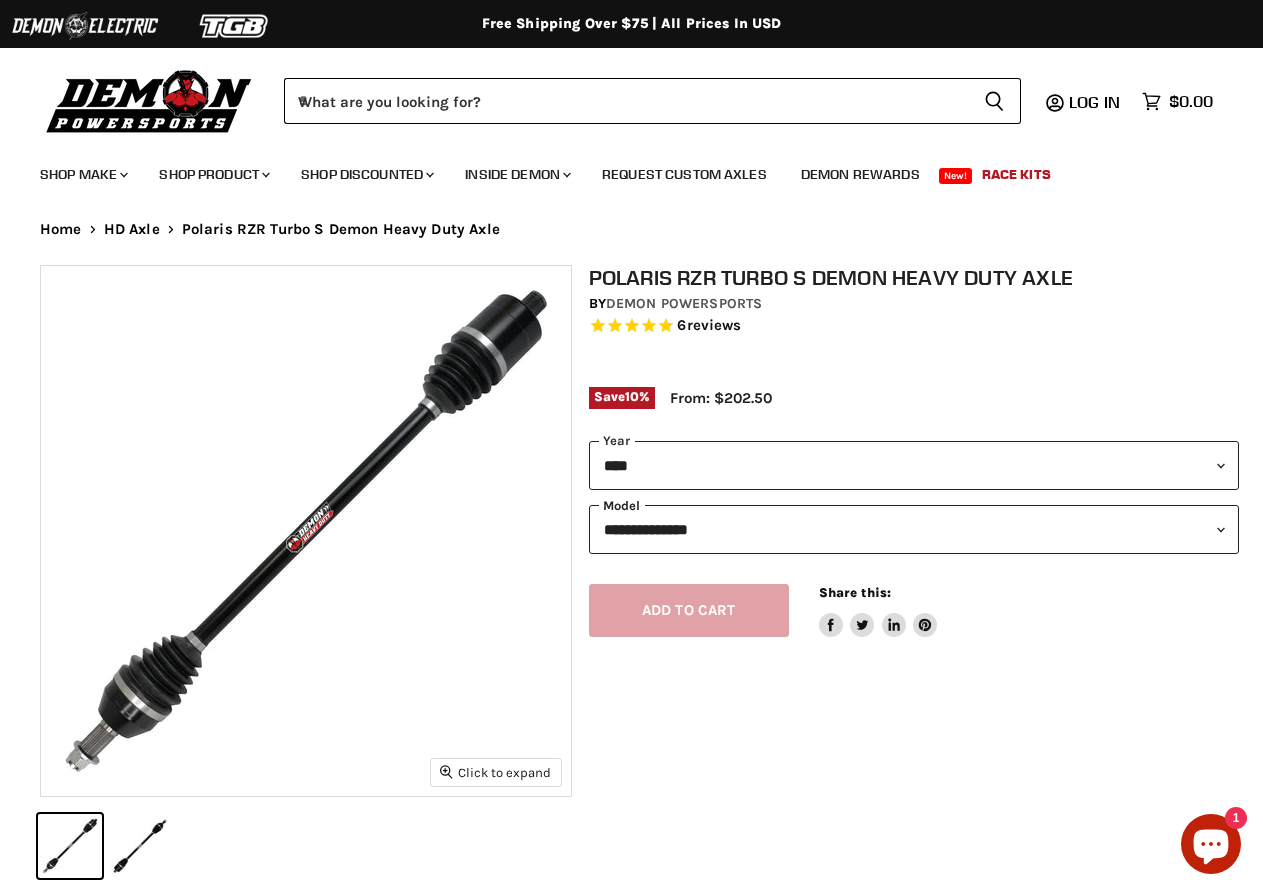 click on "**********" at bounding box center [914, 529] 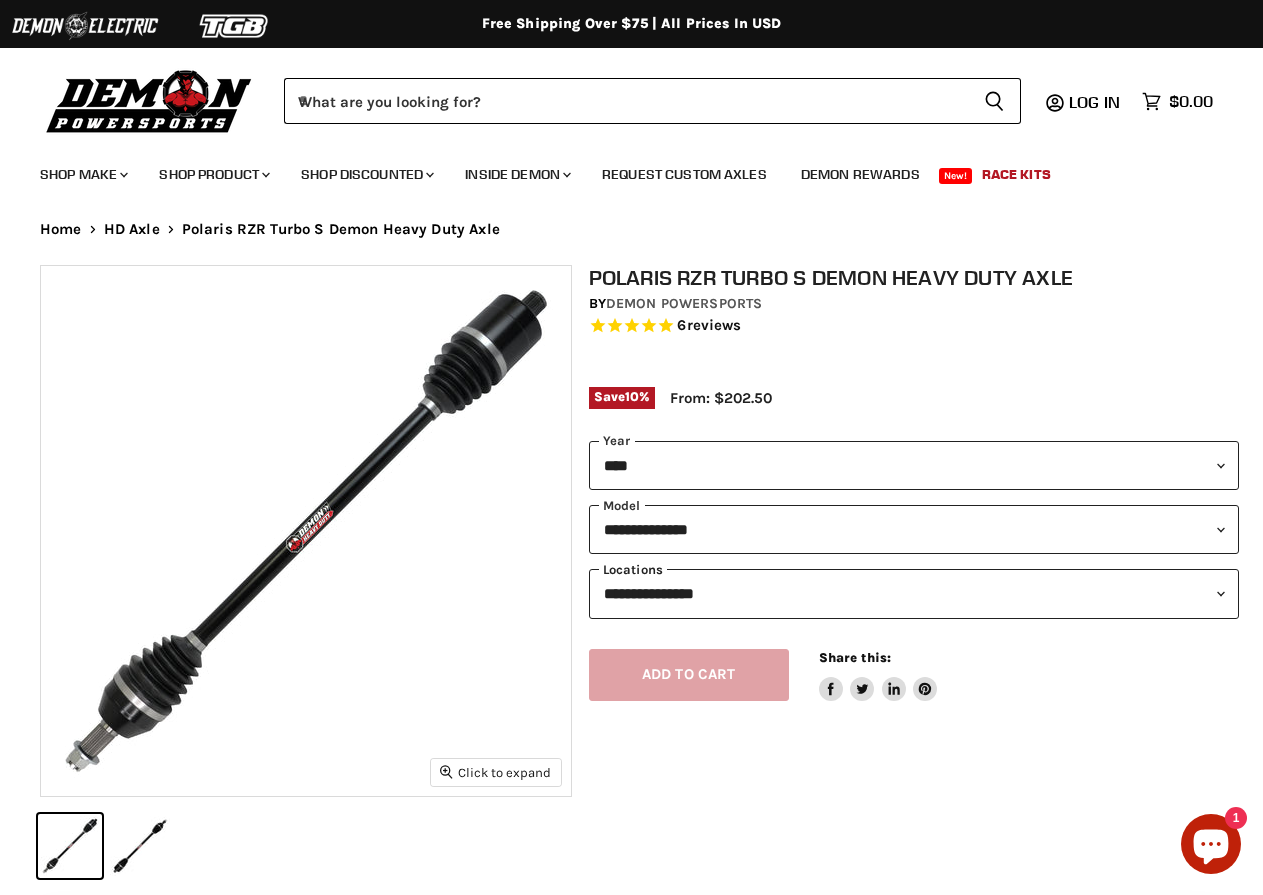 click on "**********" at bounding box center (914, 593) 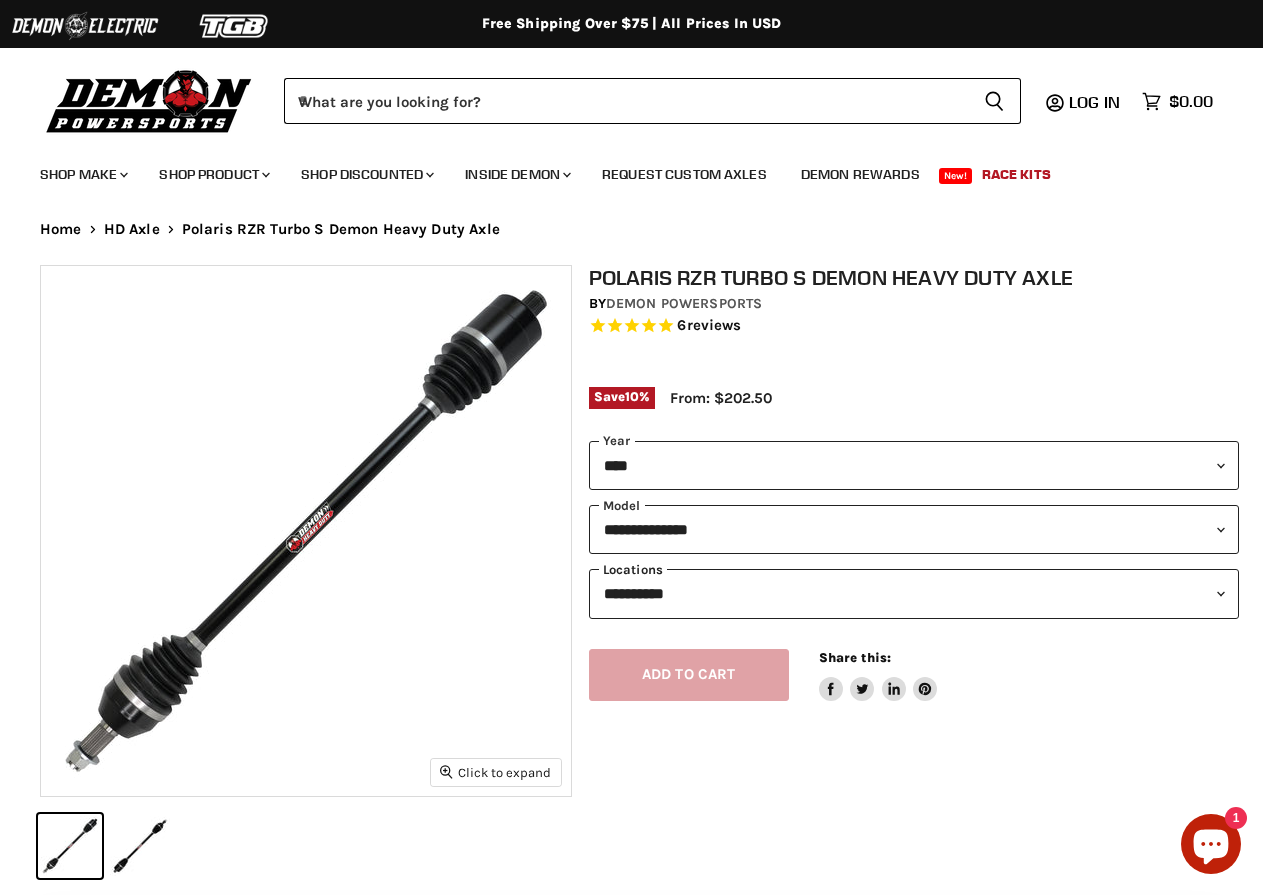 click on "**********" at bounding box center [914, 593] 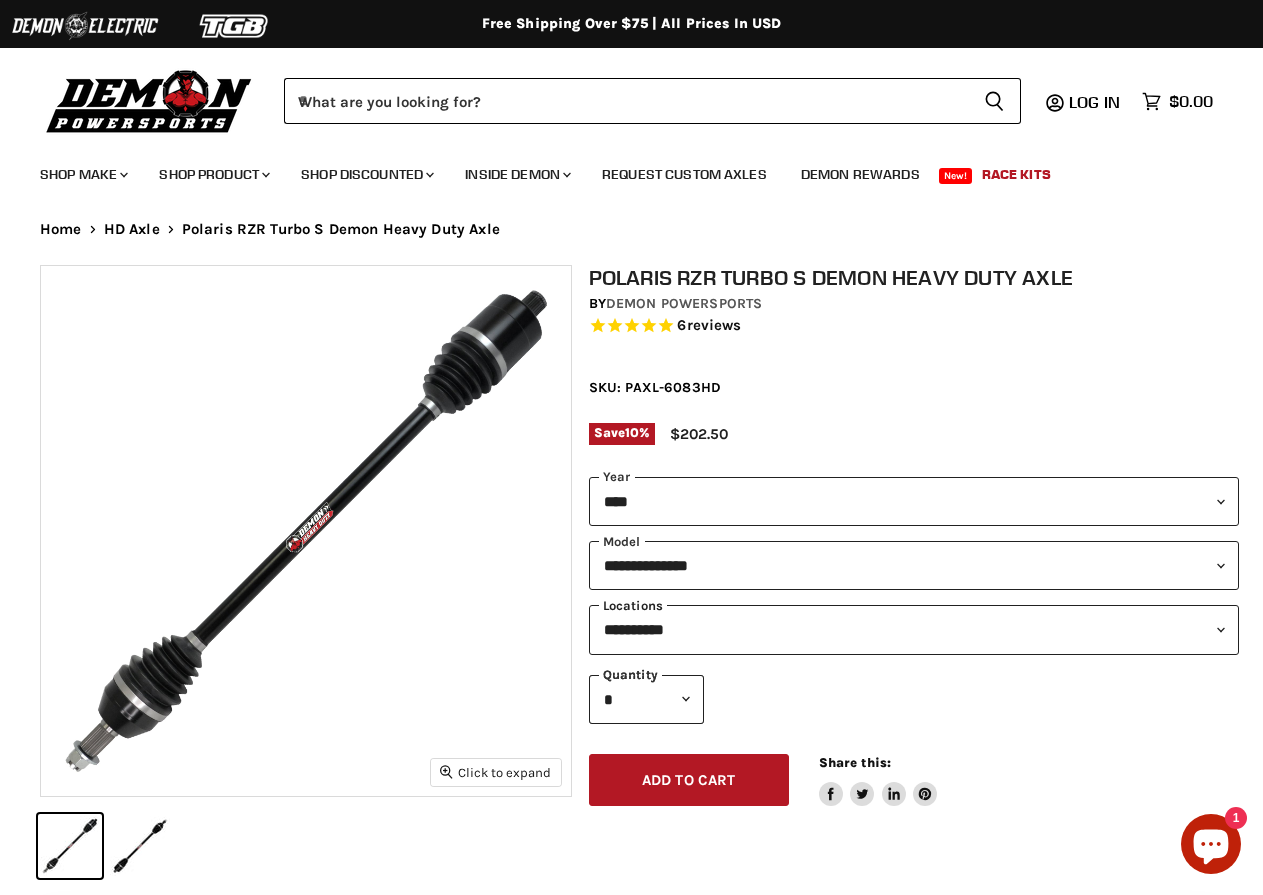 click on "**********" at bounding box center (914, 629) 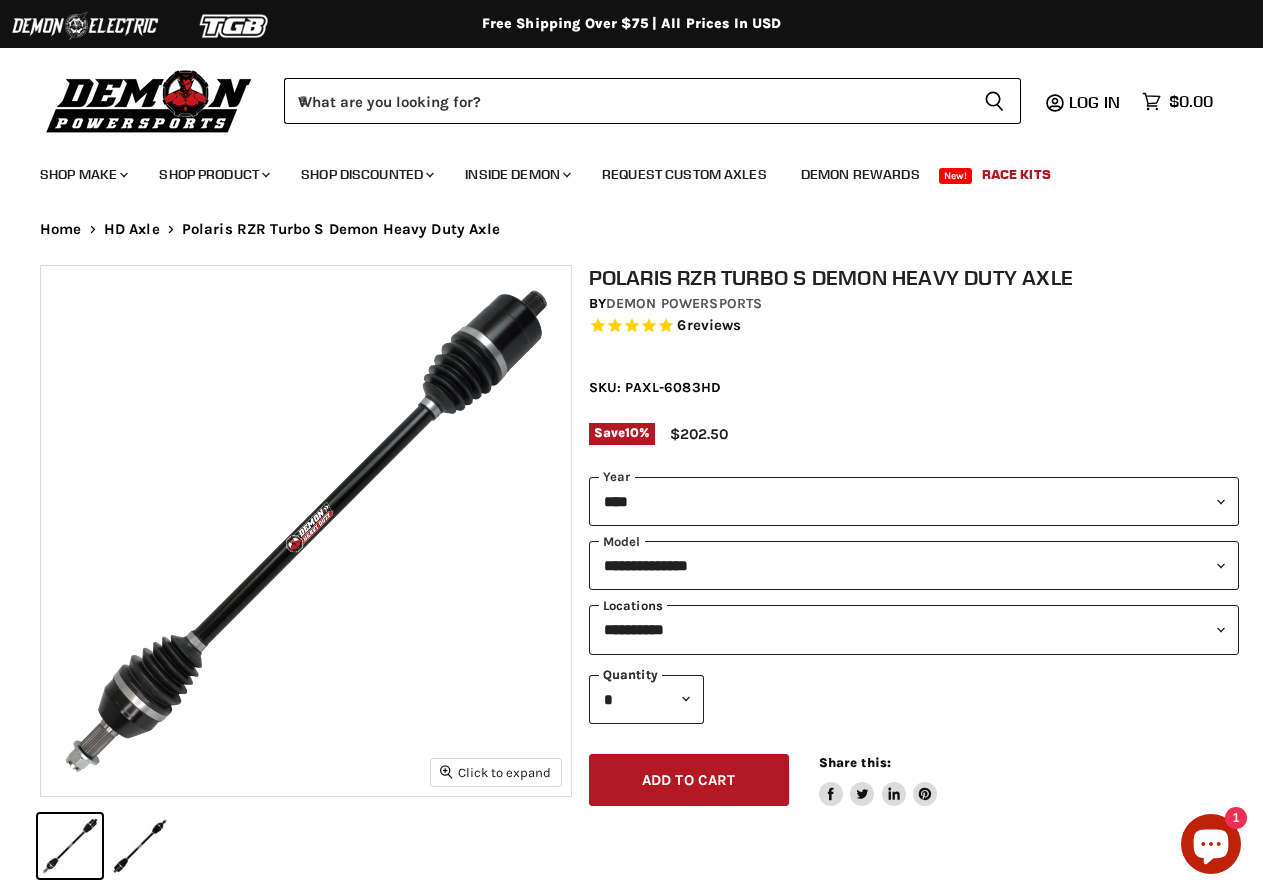 select on "**********" 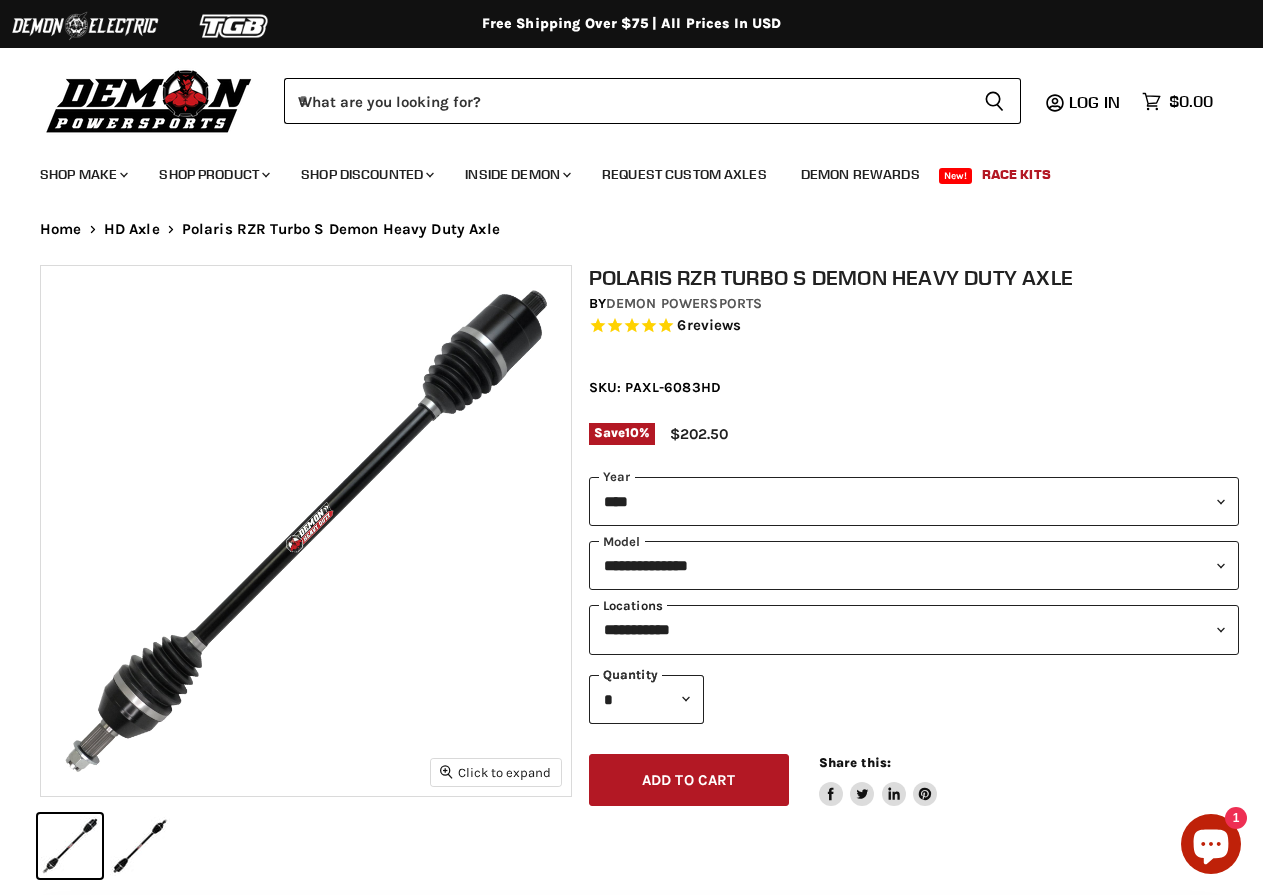 click on "**********" at bounding box center (914, 629) 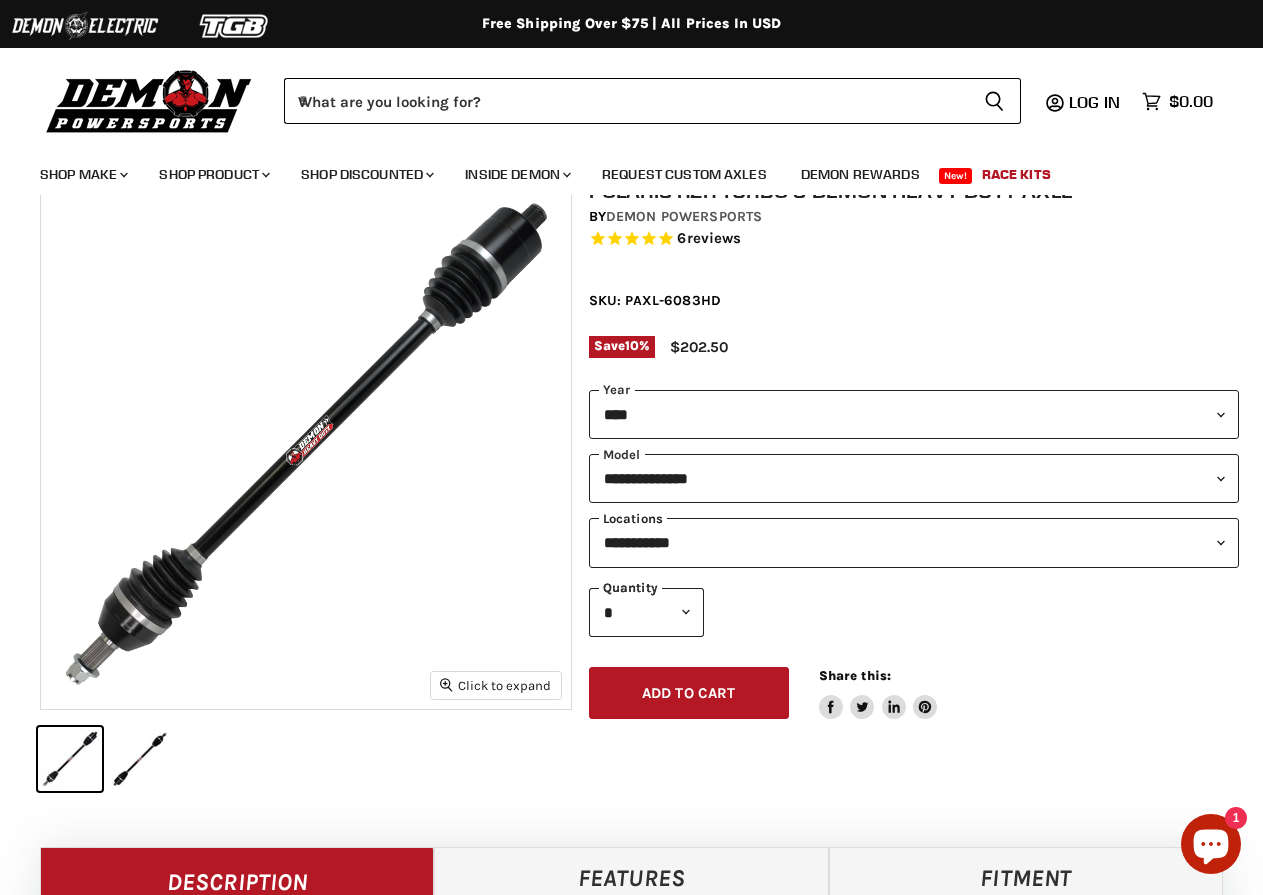 scroll, scrollTop: 500, scrollLeft: 0, axis: vertical 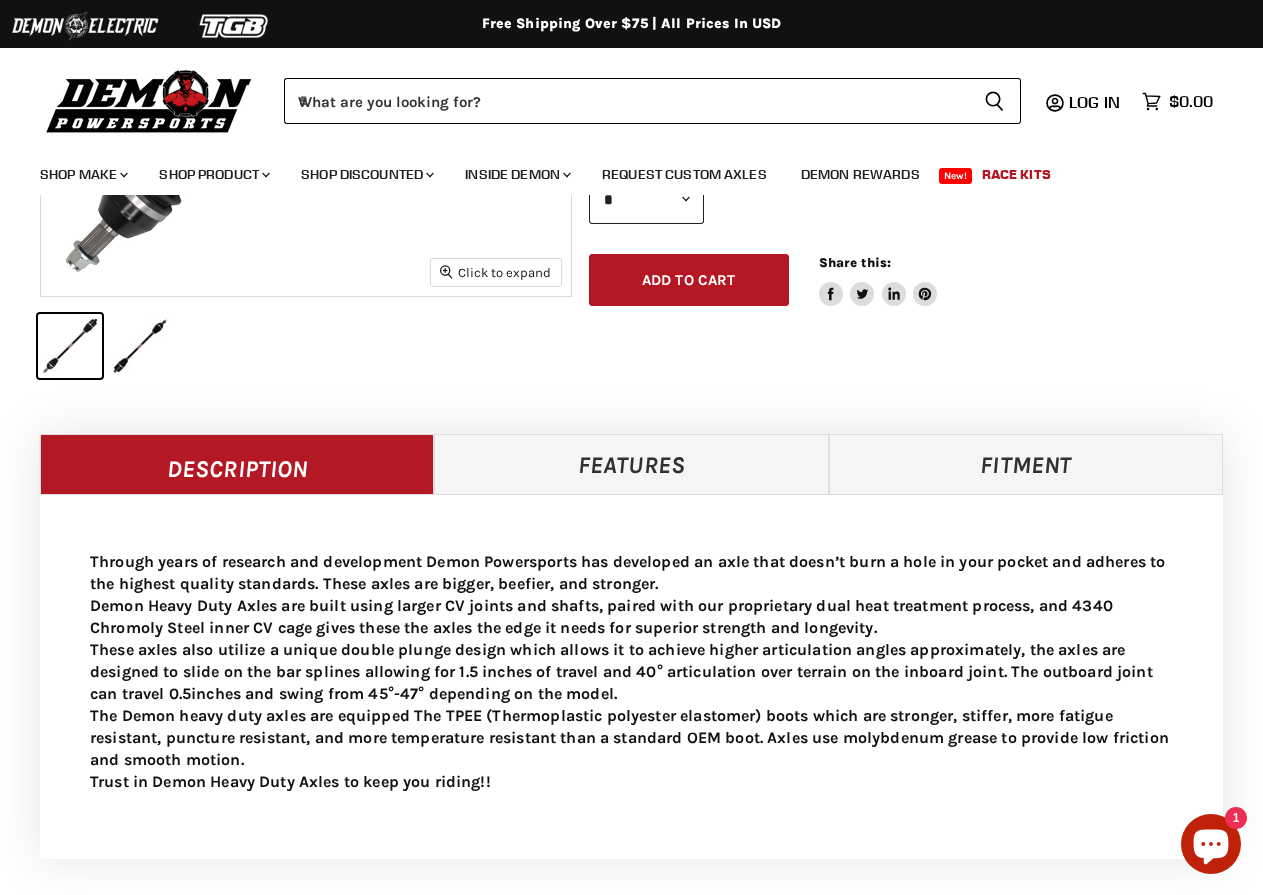click on "Through years of research and development Demon Powersports has developed an axle that doesn’t burn a hole in your pocket and adheres to the highest quality standards. These axles are bigger, beefier, and stronger.  Demon Heavy Duty Axles are built using larger CV joints and shafts, paired with our proprietary dual heat treatment process, and 4340 Chromoly Steel inner CV cage gives these the axles the edge it needs for superior strength and longevity.  These axles also utilize a unique double plunge design which allows it to achieve higher articulation angles approximately, the axles are designed to slide on the bar splines allowing for 1.5 inches of travel and 40° articulation over terrain on the inboard joint. The outboard joint can travel 0.5inches and swing from 45°-47° depending on the model.  Trust in Demon Heavy Duty Axles to keep you riding!!" at bounding box center [631, 672] 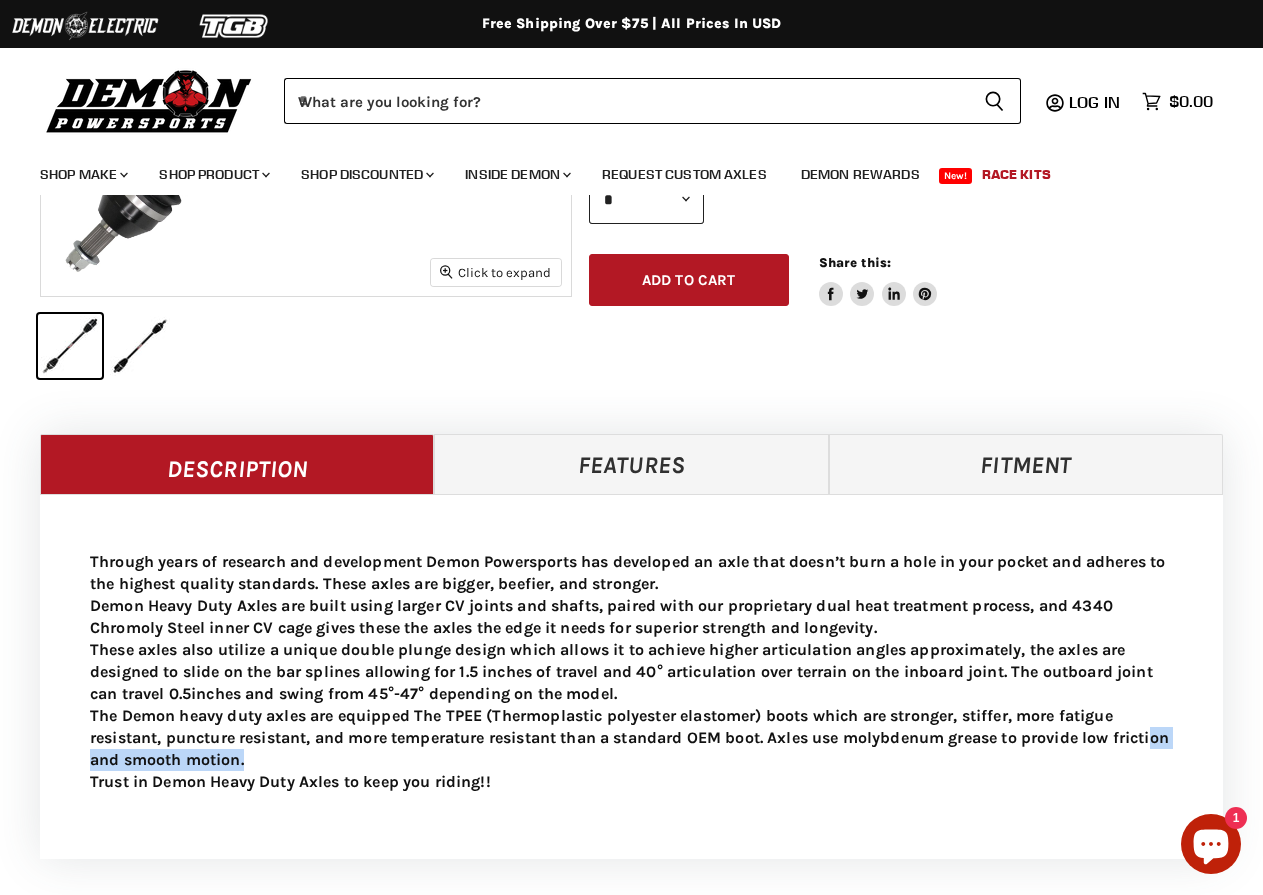 drag, startPoint x: 321, startPoint y: 765, endPoint x: 126, endPoint y: 759, distance: 195.09229 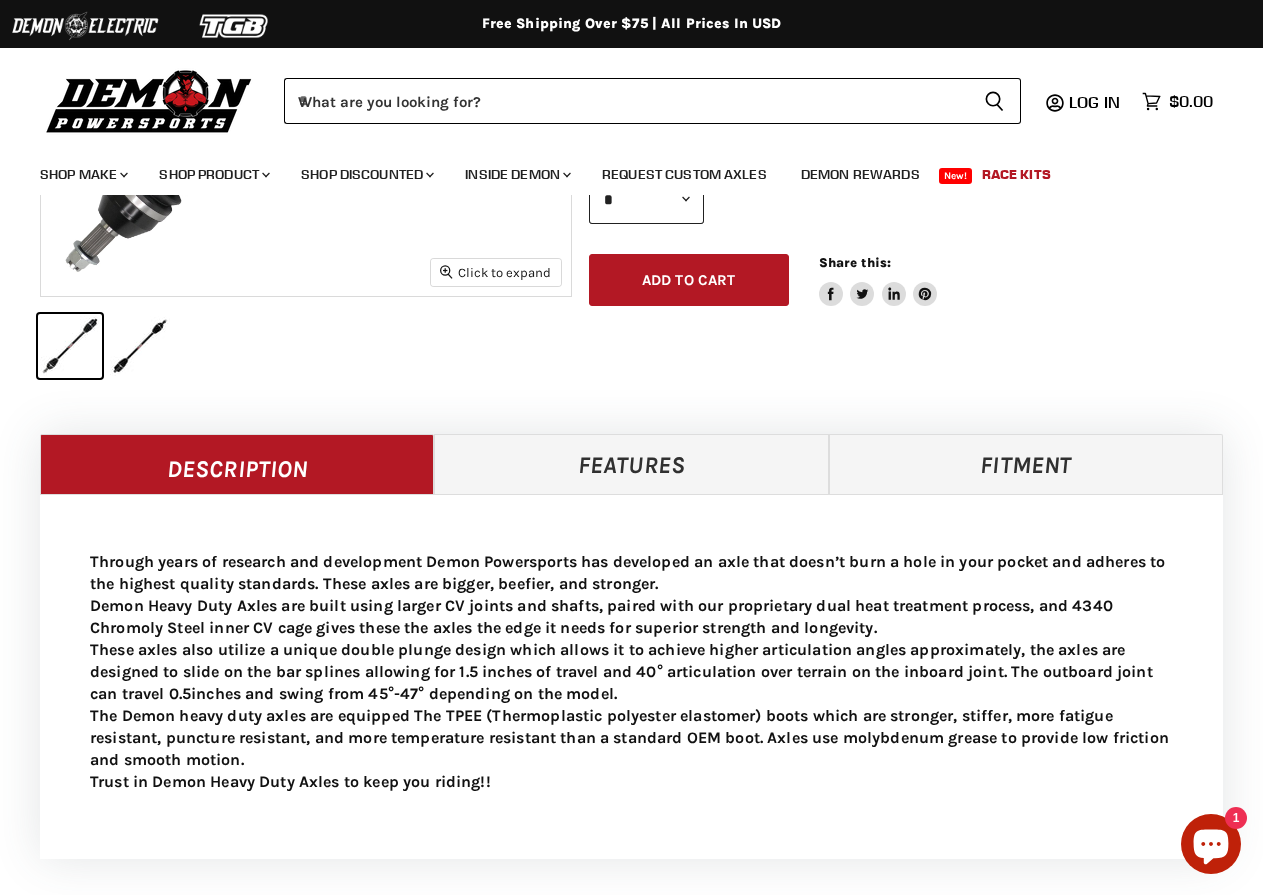 click on "Through years of research and development Demon Powersports has developed an axle that doesn’t burn a hole in your pocket and adheres to the highest quality standards. These axles are bigger, beefier, and stronger.  Demon Heavy Duty Axles are built using larger CV joints and shafts, paired with our proprietary dual heat treatment process, and 4340 Chromoly Steel inner CV cage gives these the axles the edge it needs for superior strength and longevity.  These axles also utilize a unique double plunge design which allows it to achieve higher articulation angles approximately, the axles are designed to slide on the bar splines allowing for 1.5 inches of travel and 40° articulation over terrain on the inboard joint. The outboard joint can travel 0.5inches and swing from 45°-47° depending on the model.  Trust in Demon Heavy Duty Axles to keep you riding!!" at bounding box center [631, 672] 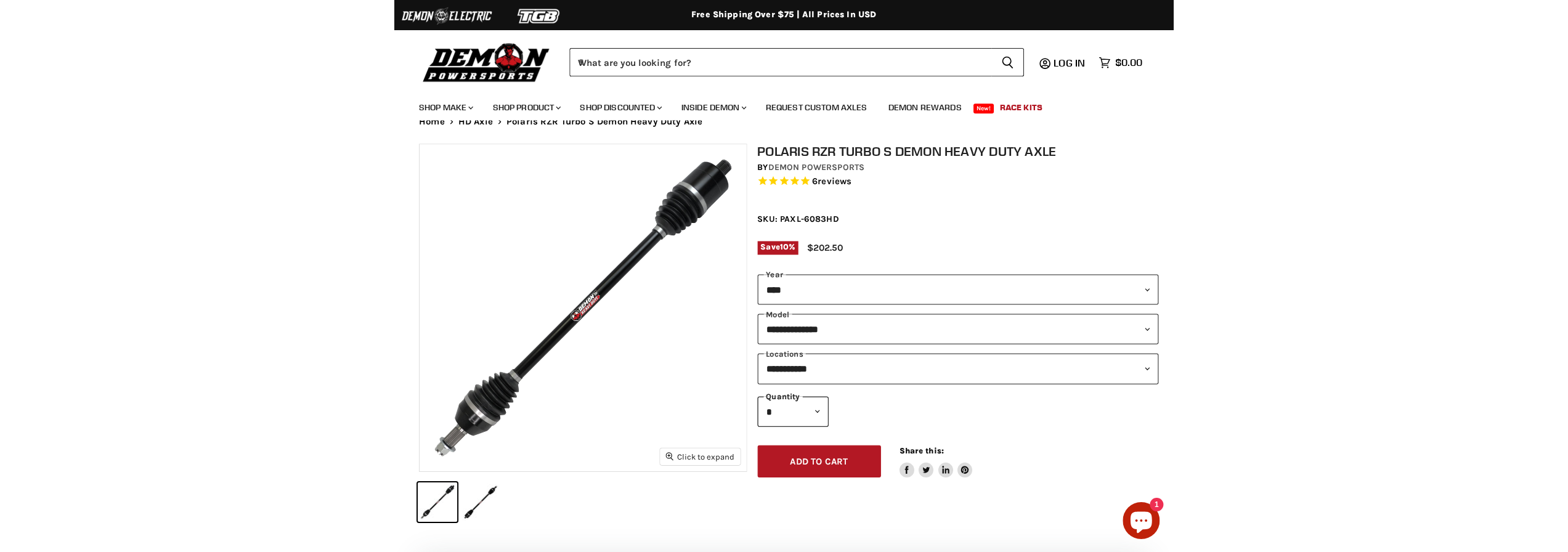 scroll, scrollTop: 0, scrollLeft: 0, axis: both 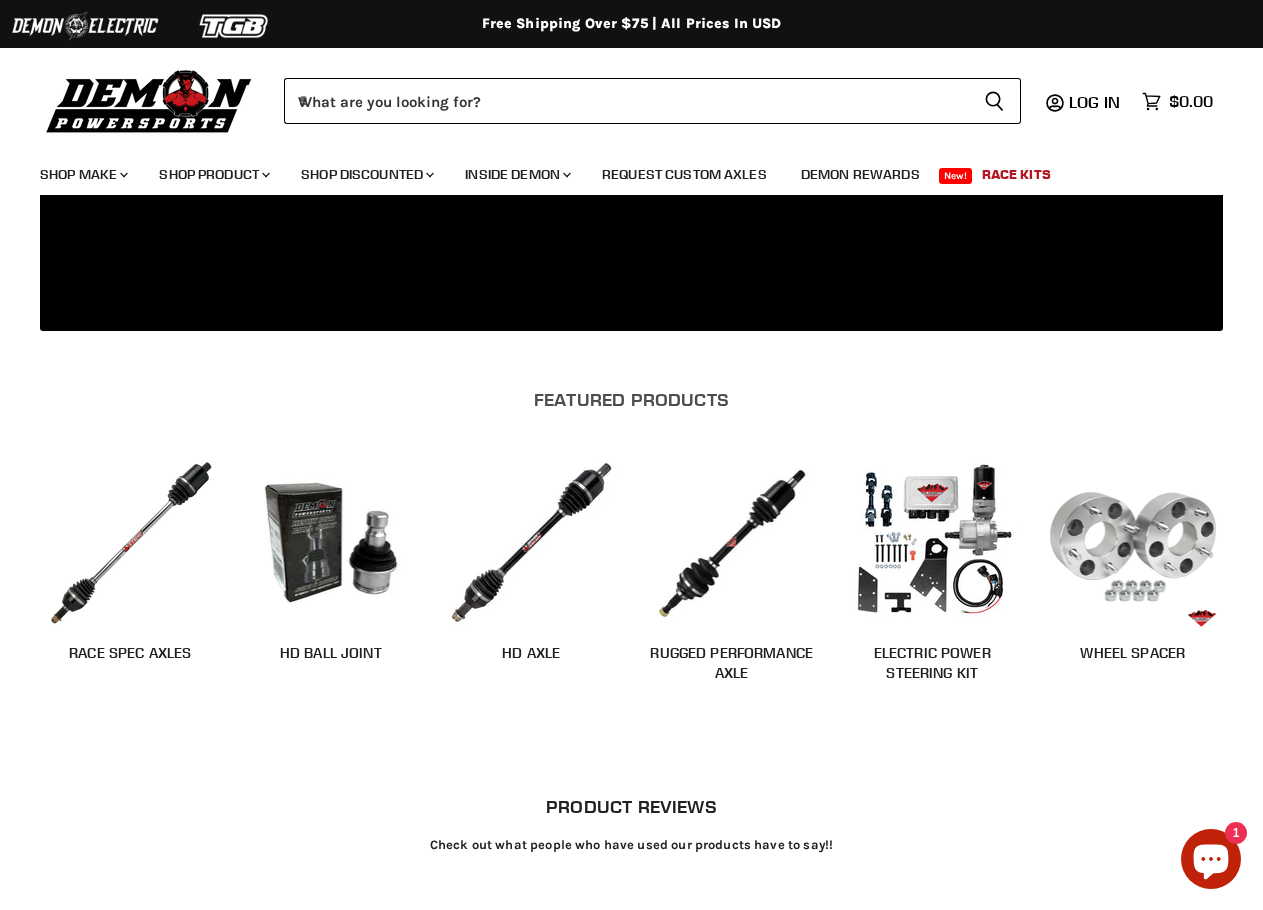 click on "Race Spec Axles
Race Spec Axles" at bounding box center (130, 667) 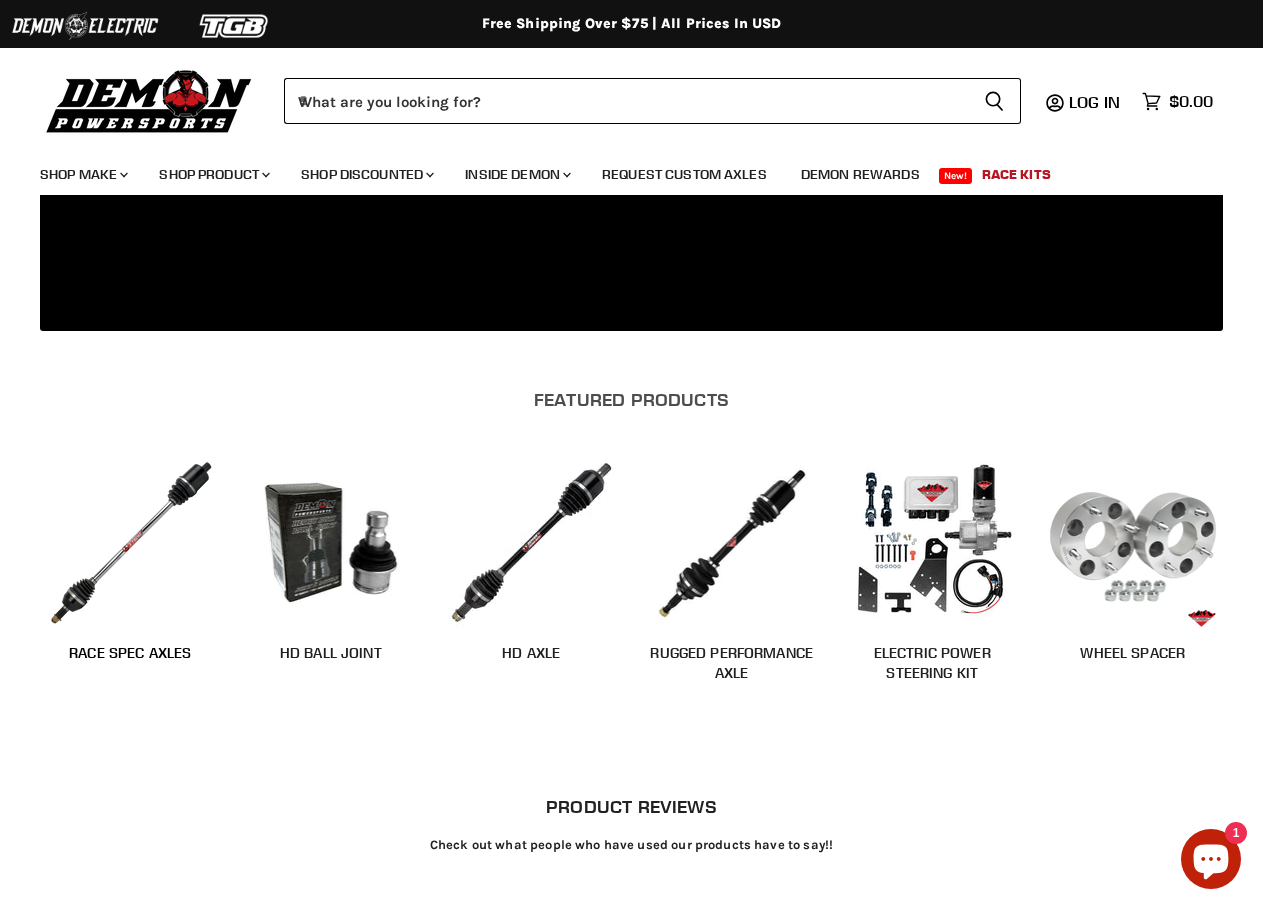 click on "Race Spec Axles" at bounding box center (130, 654) 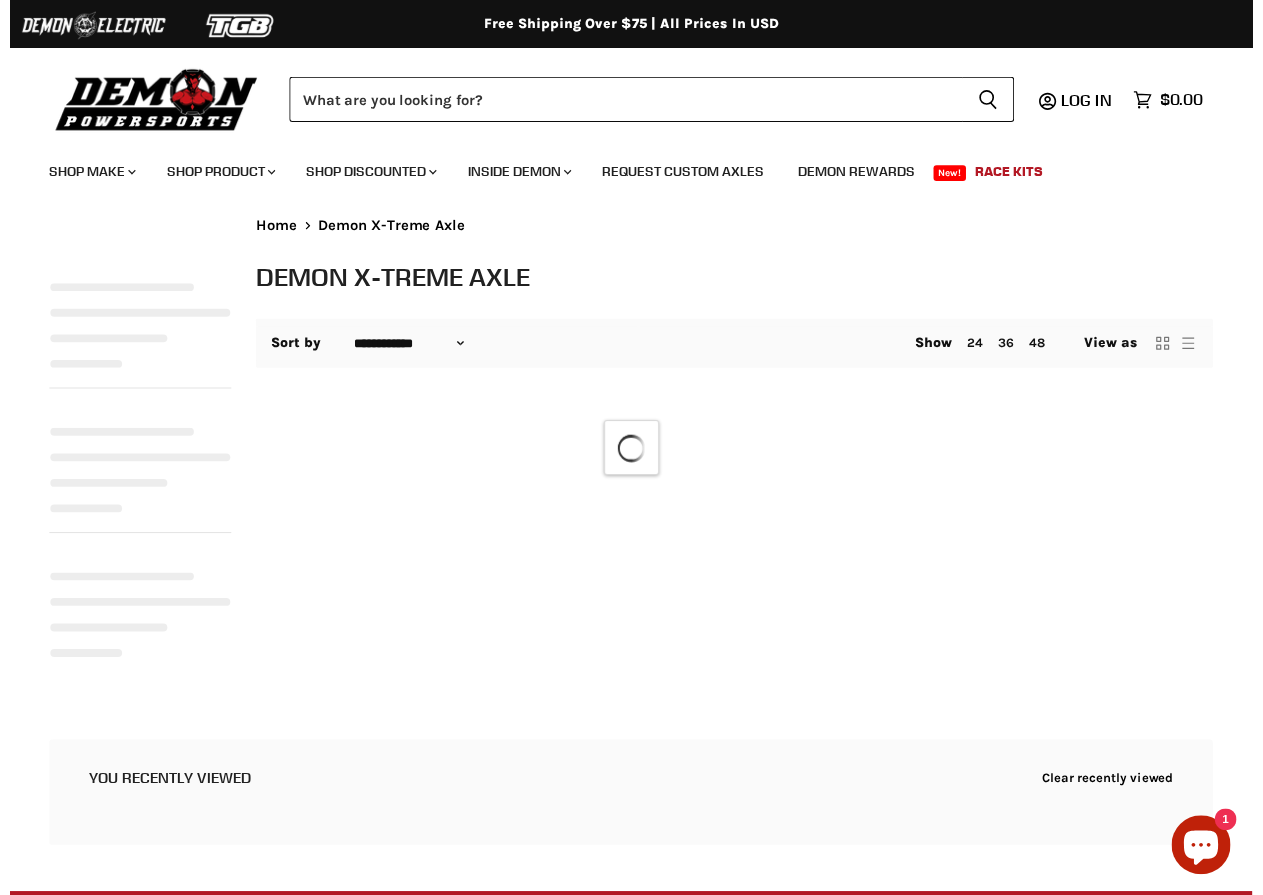 scroll, scrollTop: 0, scrollLeft: 0, axis: both 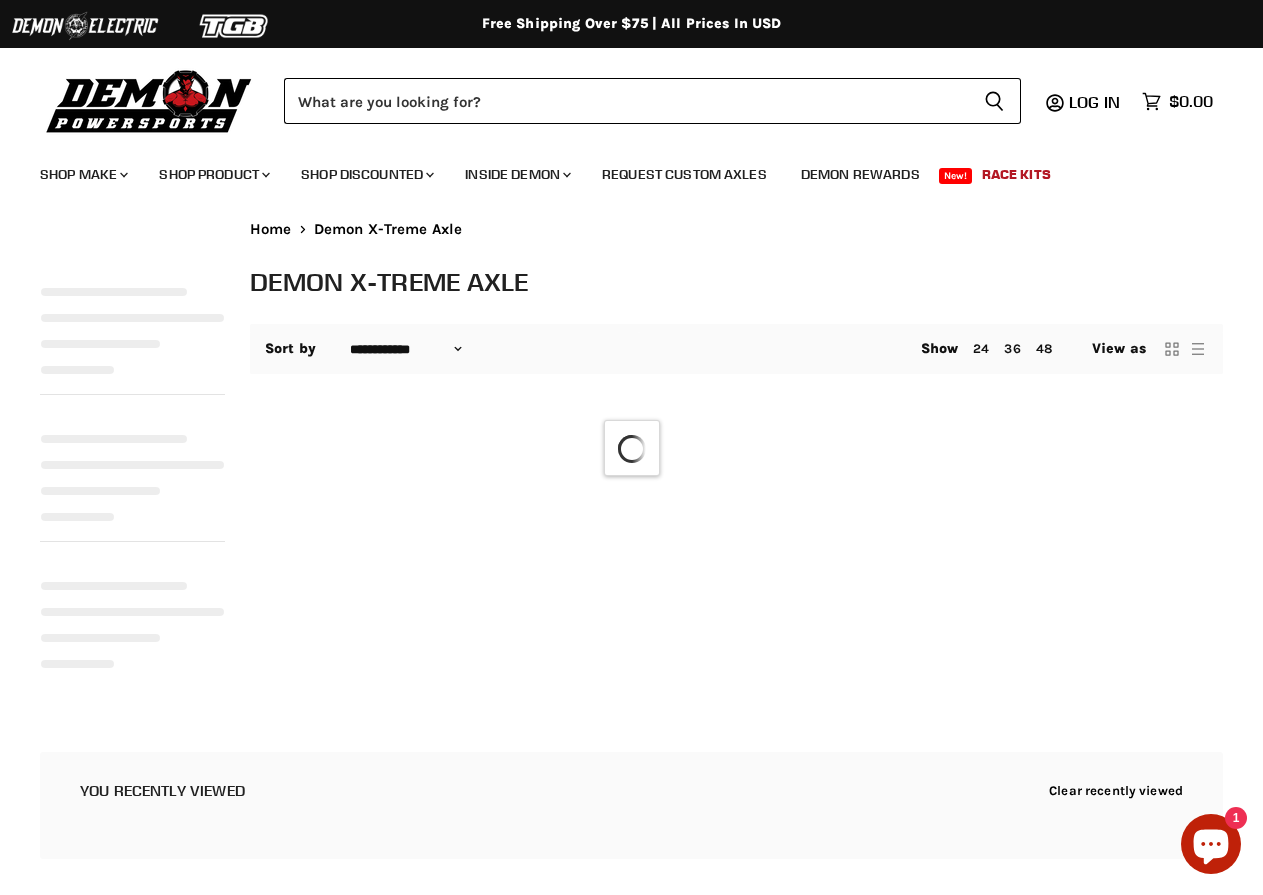 select on "**********" 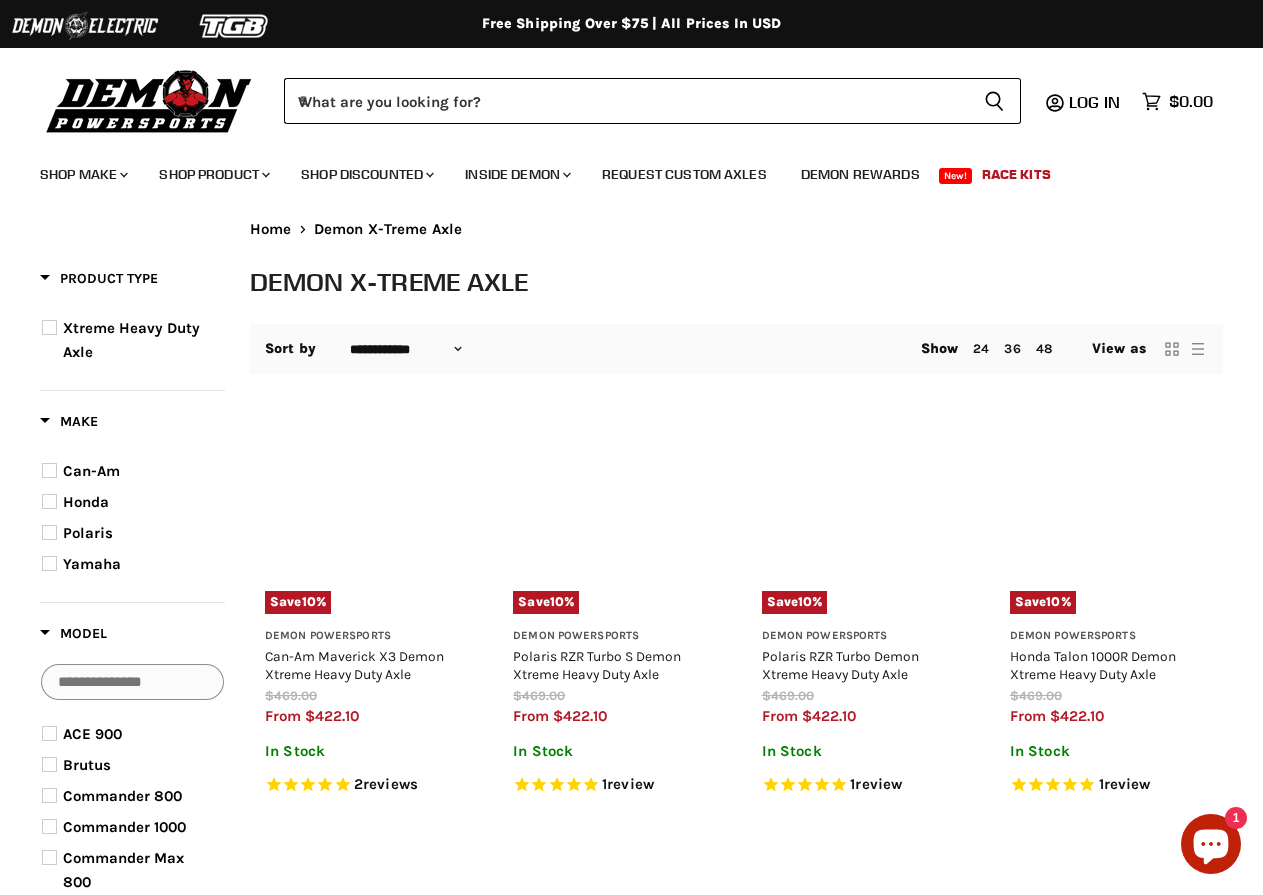 scroll, scrollTop: 0, scrollLeft: 0, axis: both 